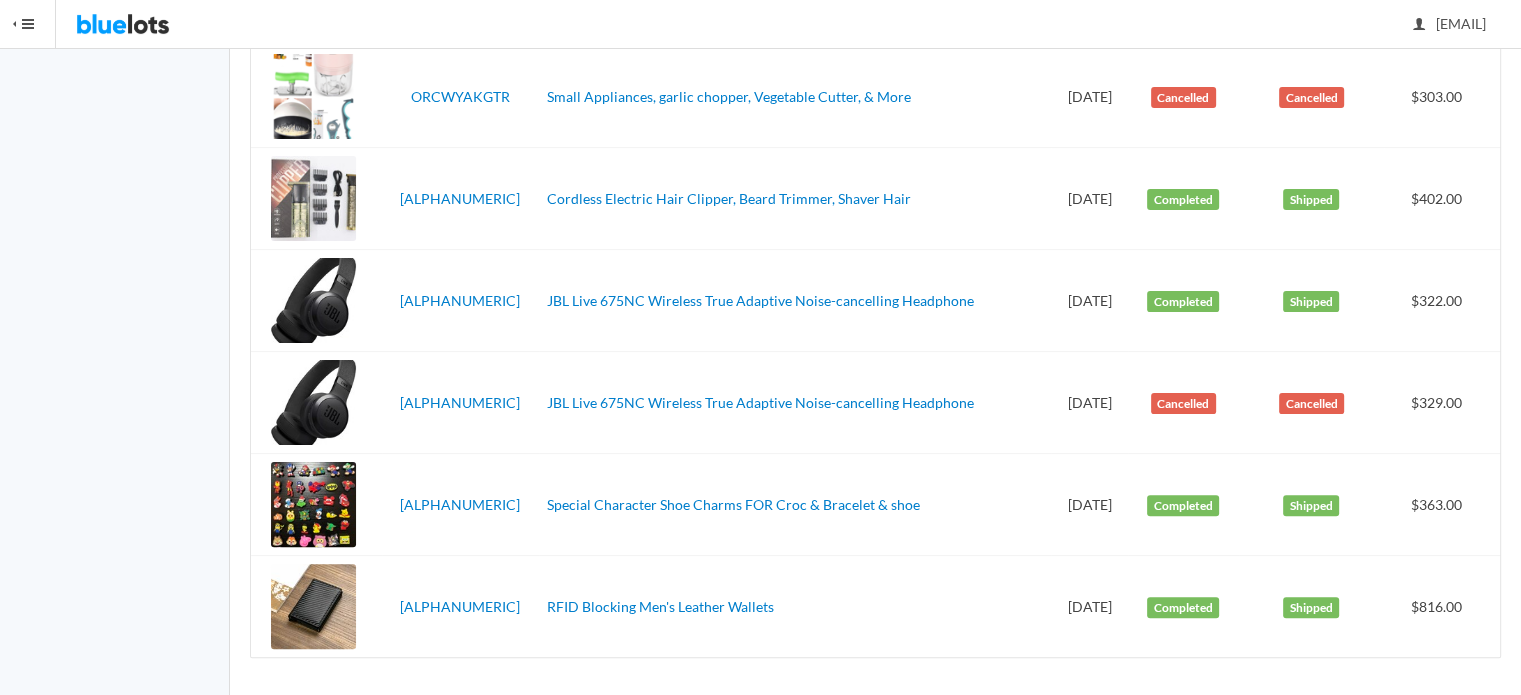 scroll, scrollTop: 0, scrollLeft: 0, axis: both 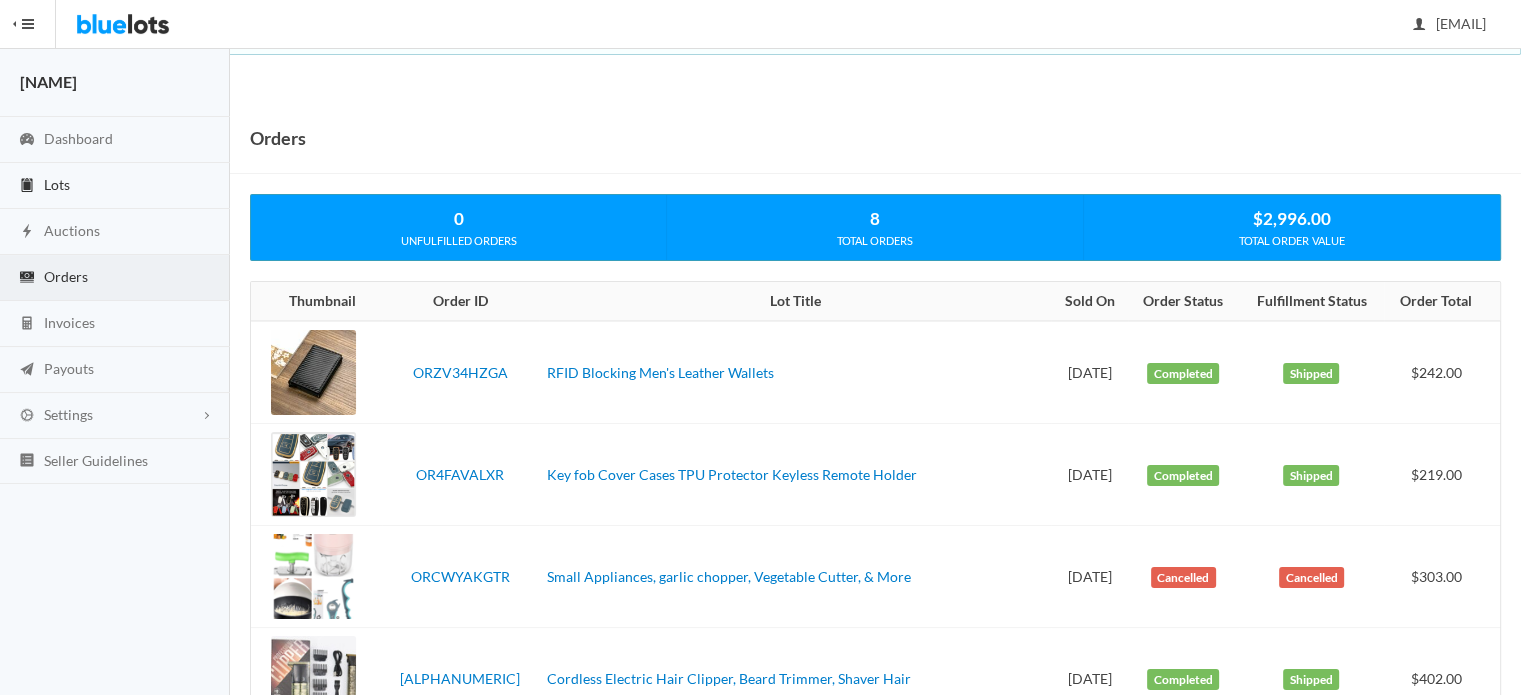 click on "Lots" at bounding box center [115, 186] 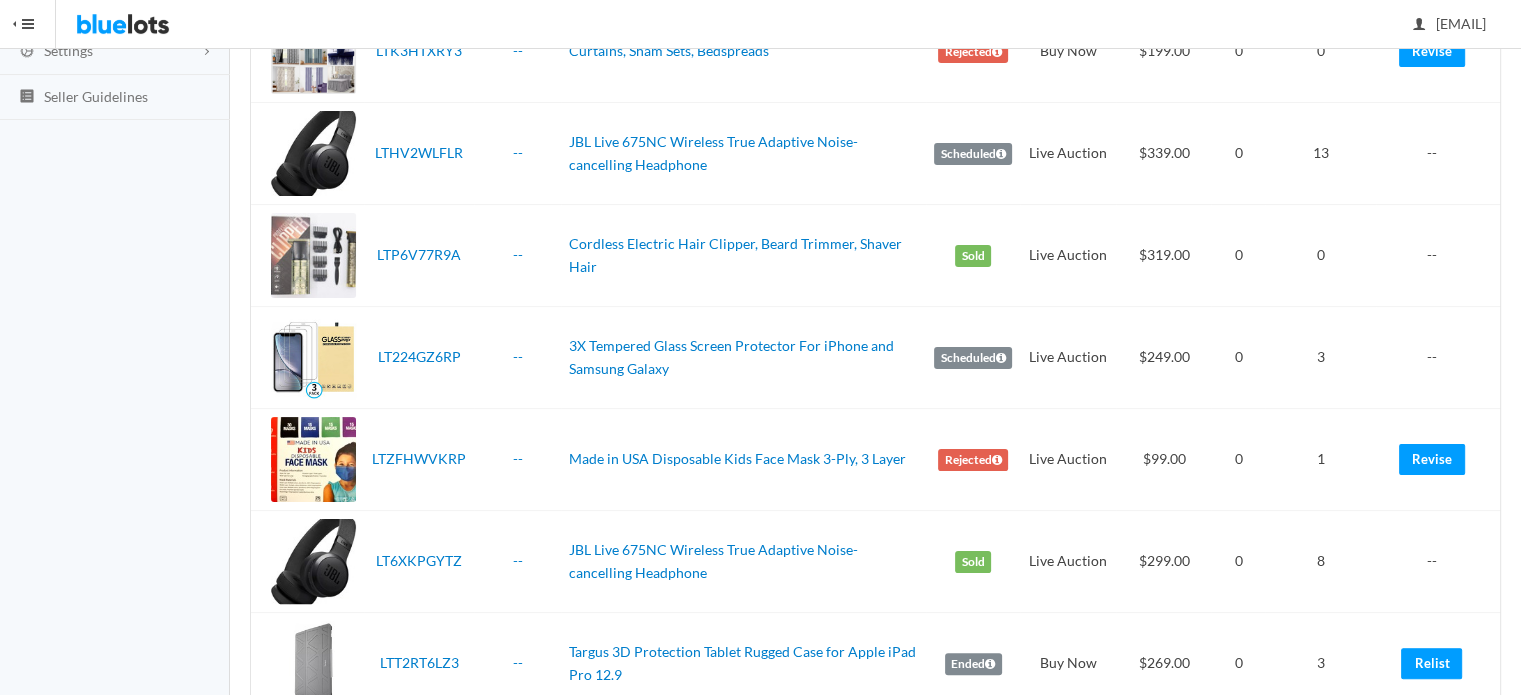 scroll, scrollTop: 400, scrollLeft: 0, axis: vertical 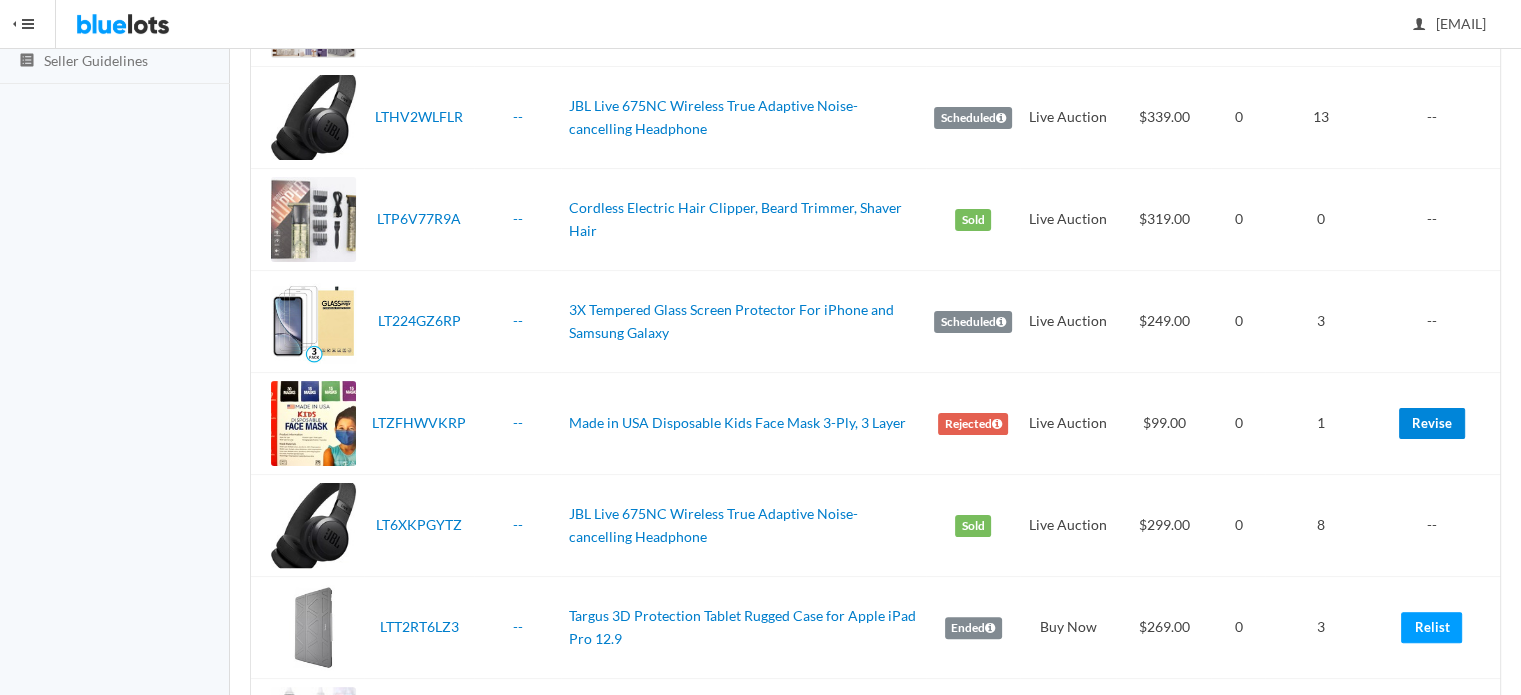 click on "Revise" at bounding box center [1432, 423] 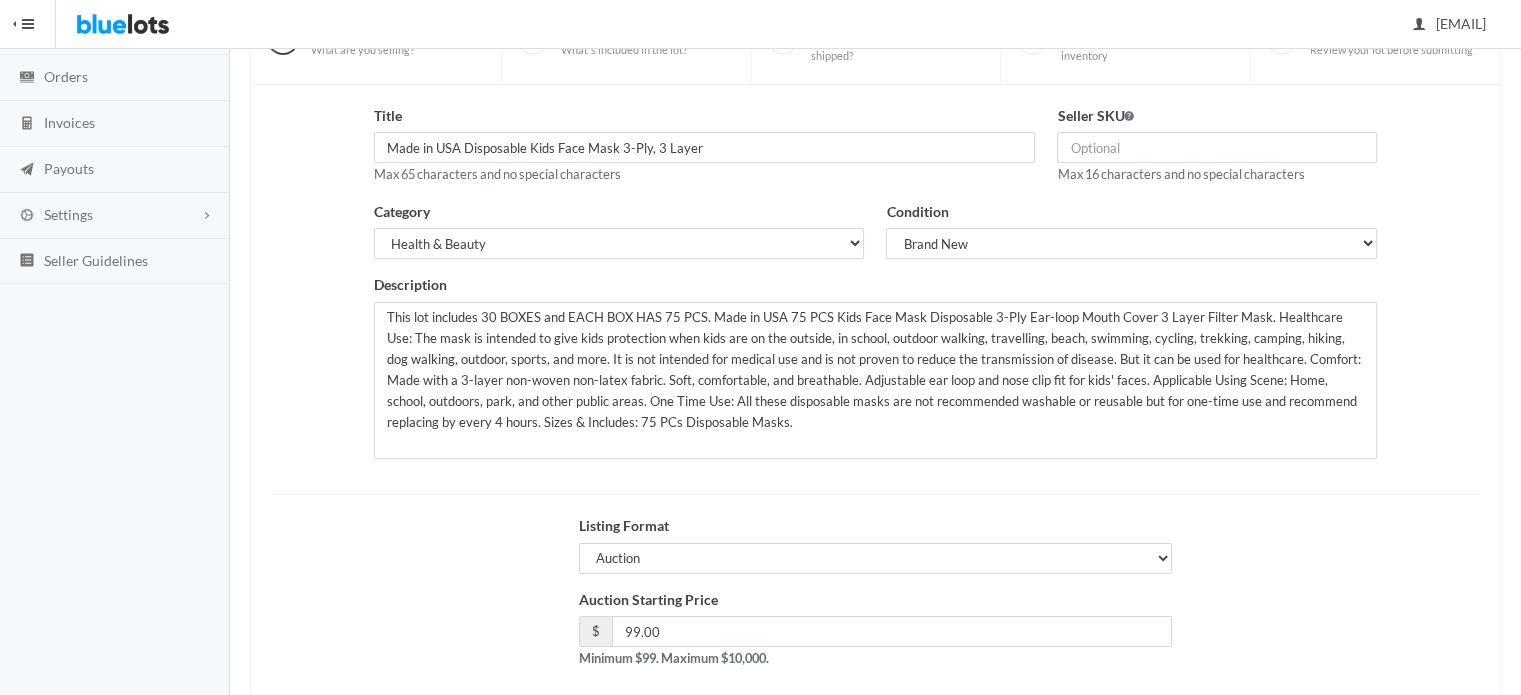scroll, scrollTop: 300, scrollLeft: 0, axis: vertical 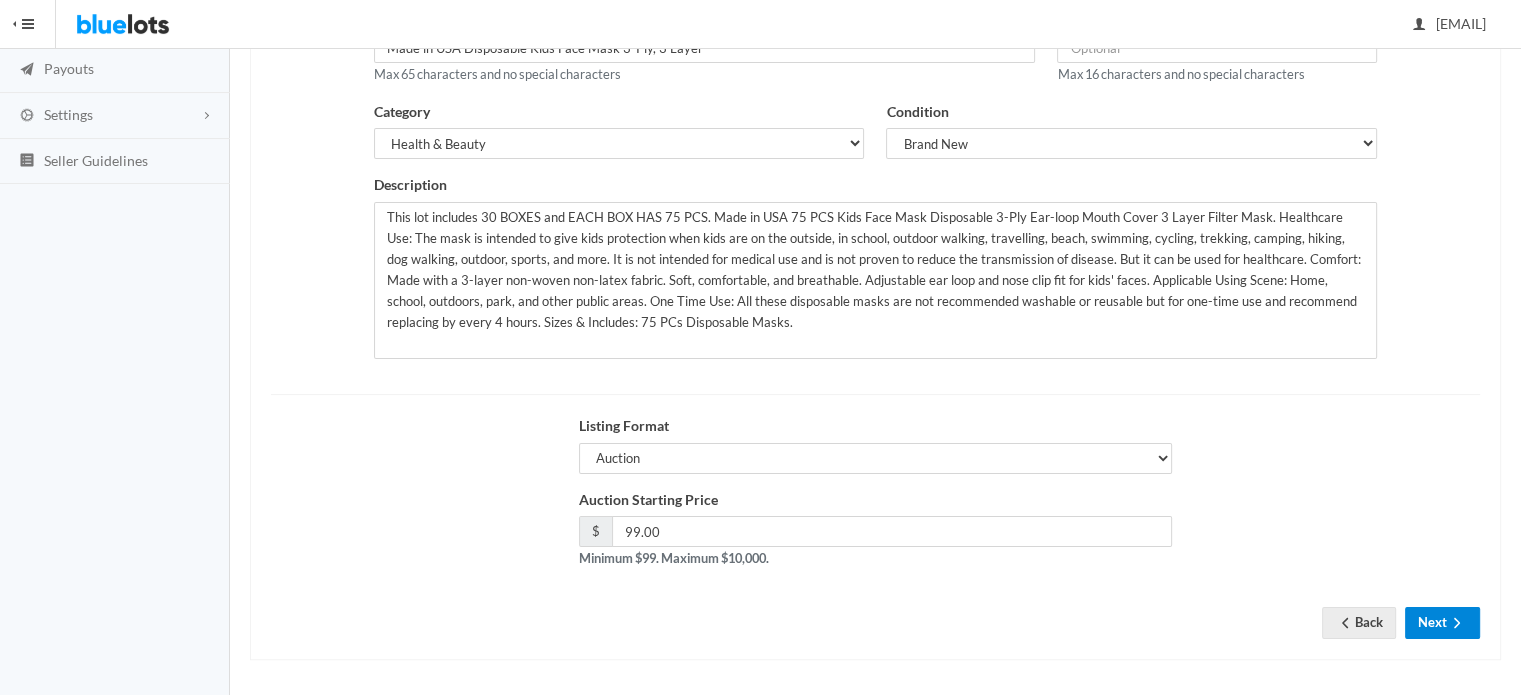 click on "Next" at bounding box center (1442, 622) 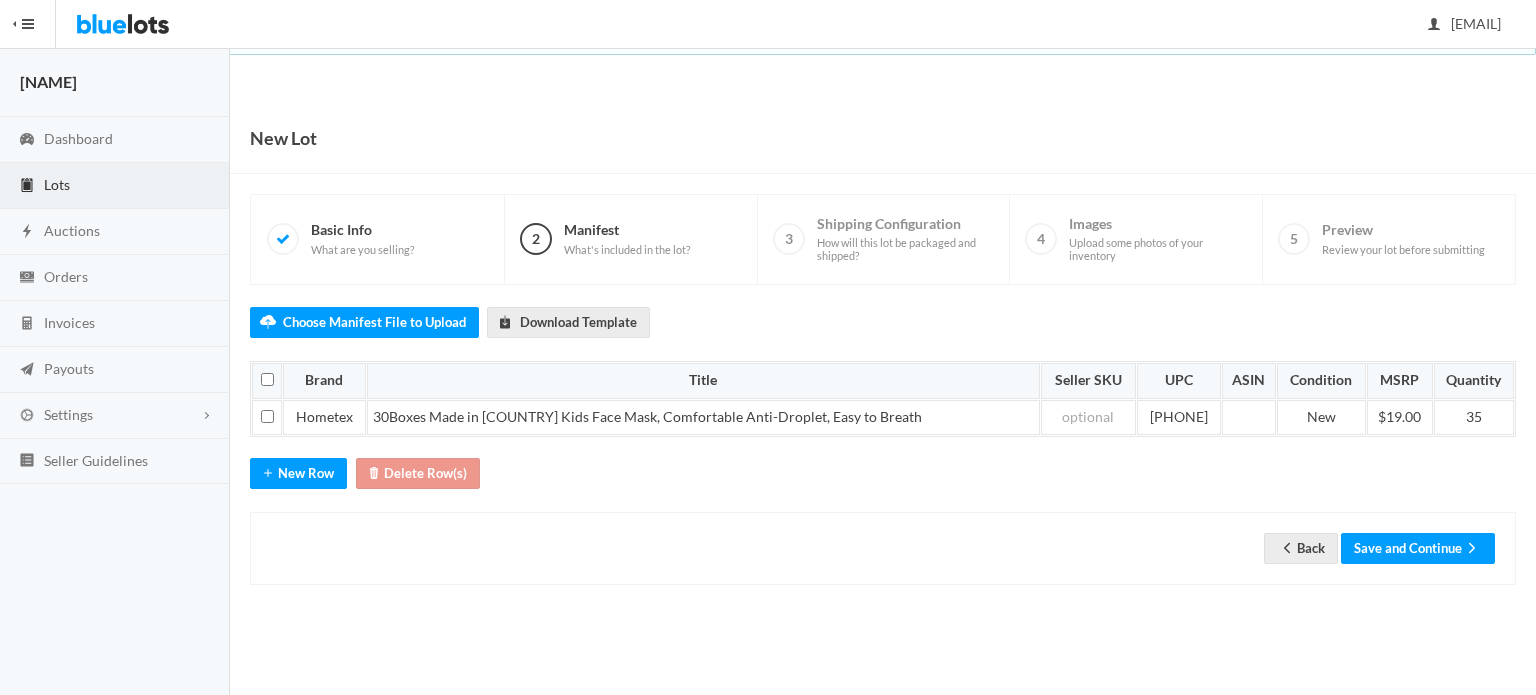 scroll, scrollTop: 0, scrollLeft: 0, axis: both 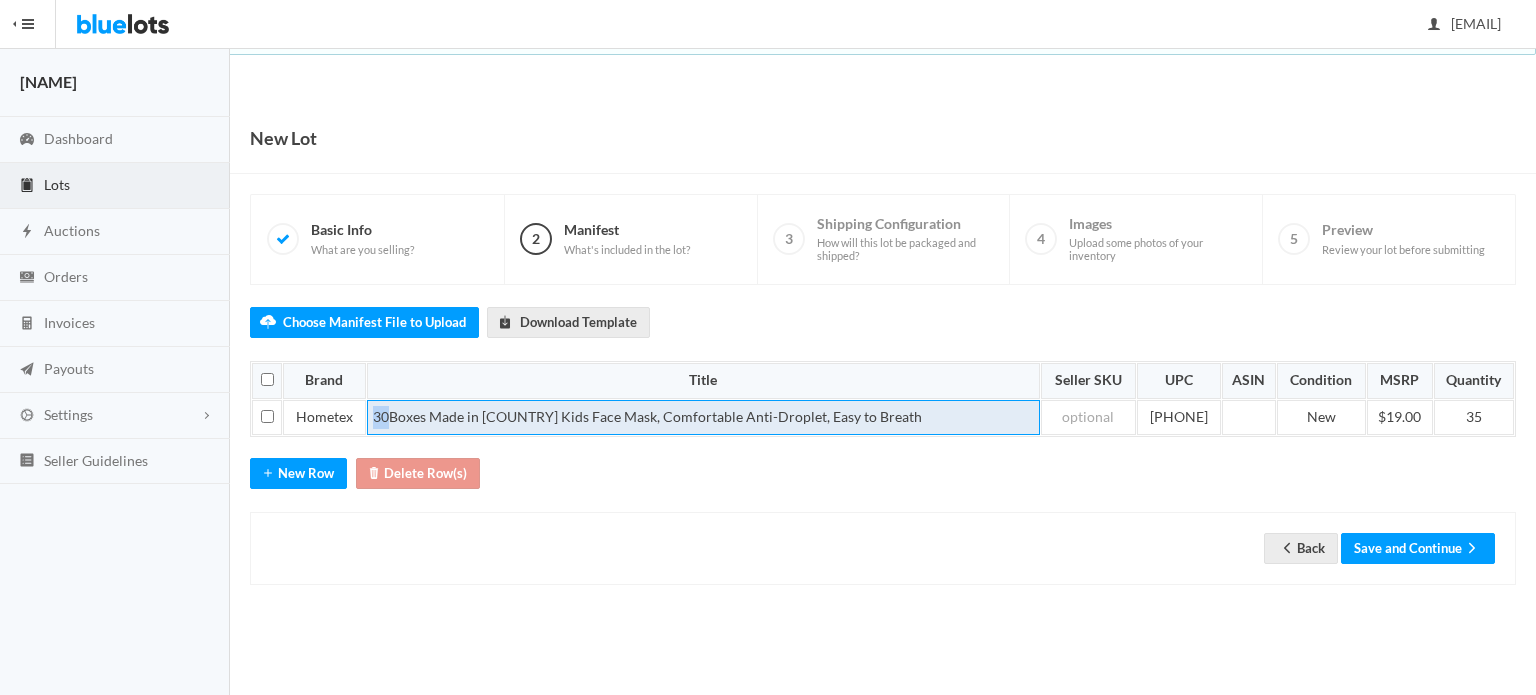 drag, startPoint x: 386, startPoint y: 419, endPoint x: 370, endPoint y: 415, distance: 16.492422 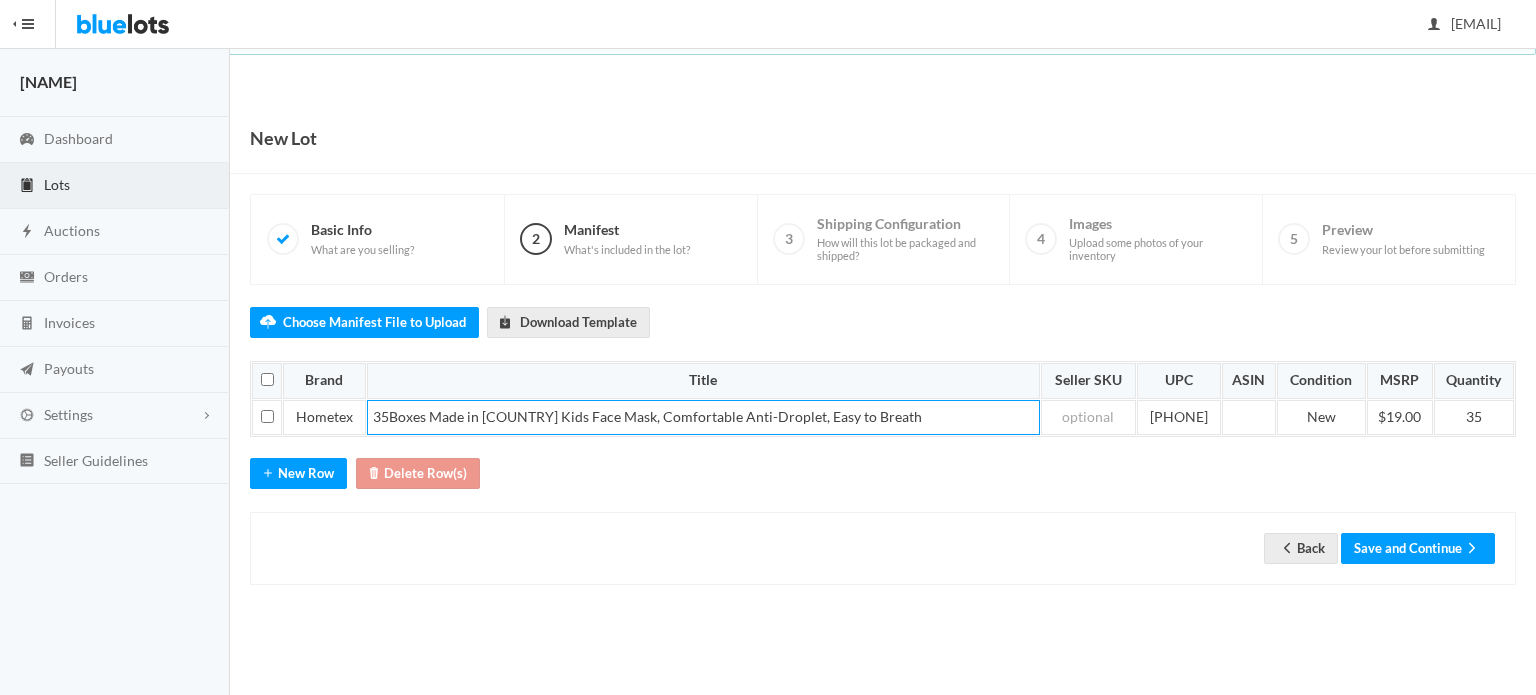 click on "Back
Save and Continue" at bounding box center [883, 548] 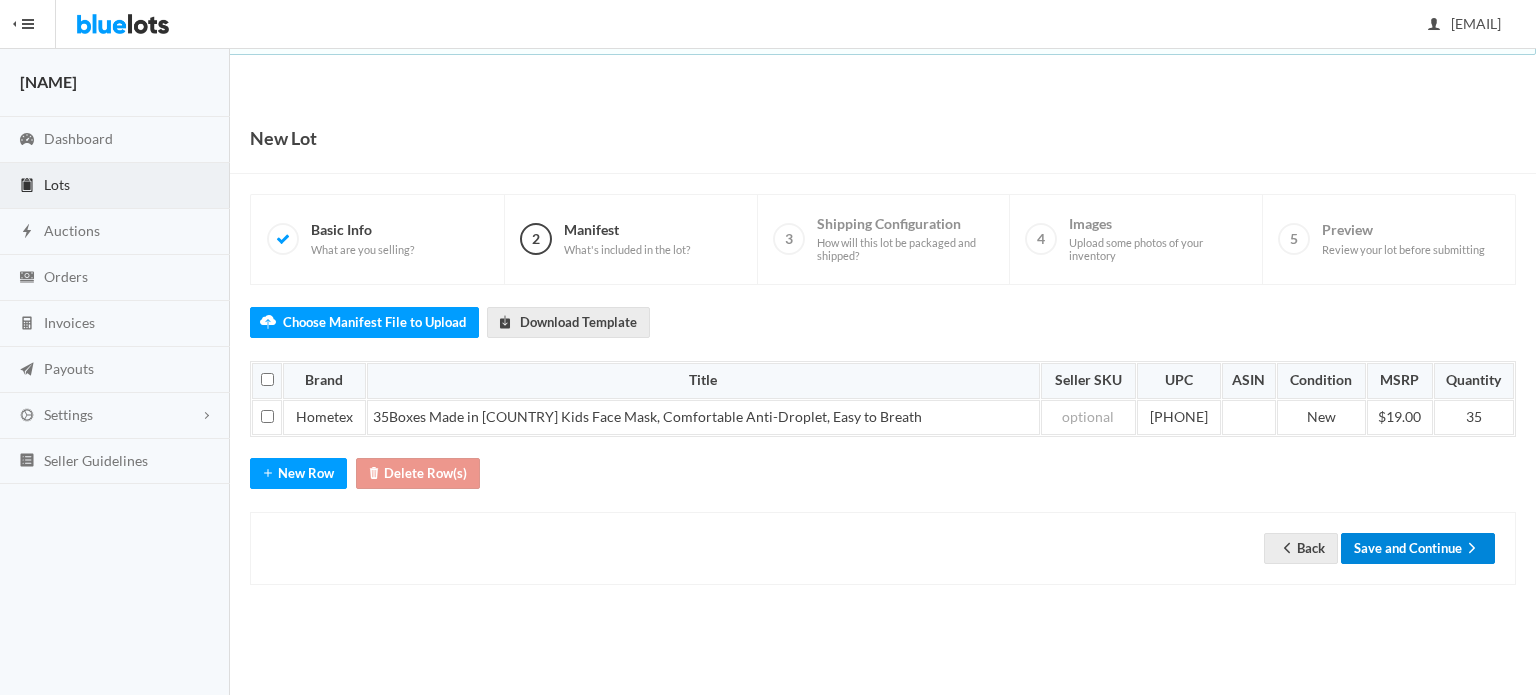click on "Save and Continue" at bounding box center [1418, 548] 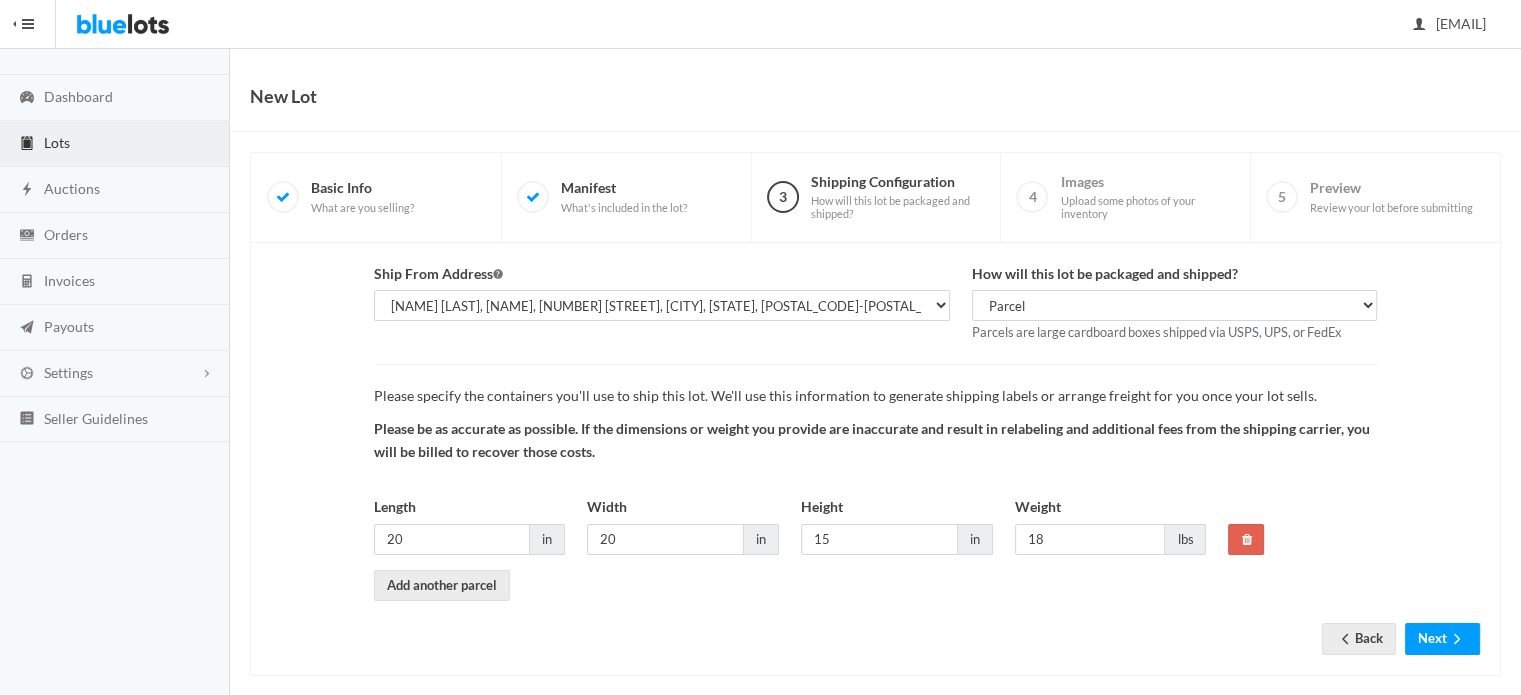 scroll, scrollTop: 61, scrollLeft: 0, axis: vertical 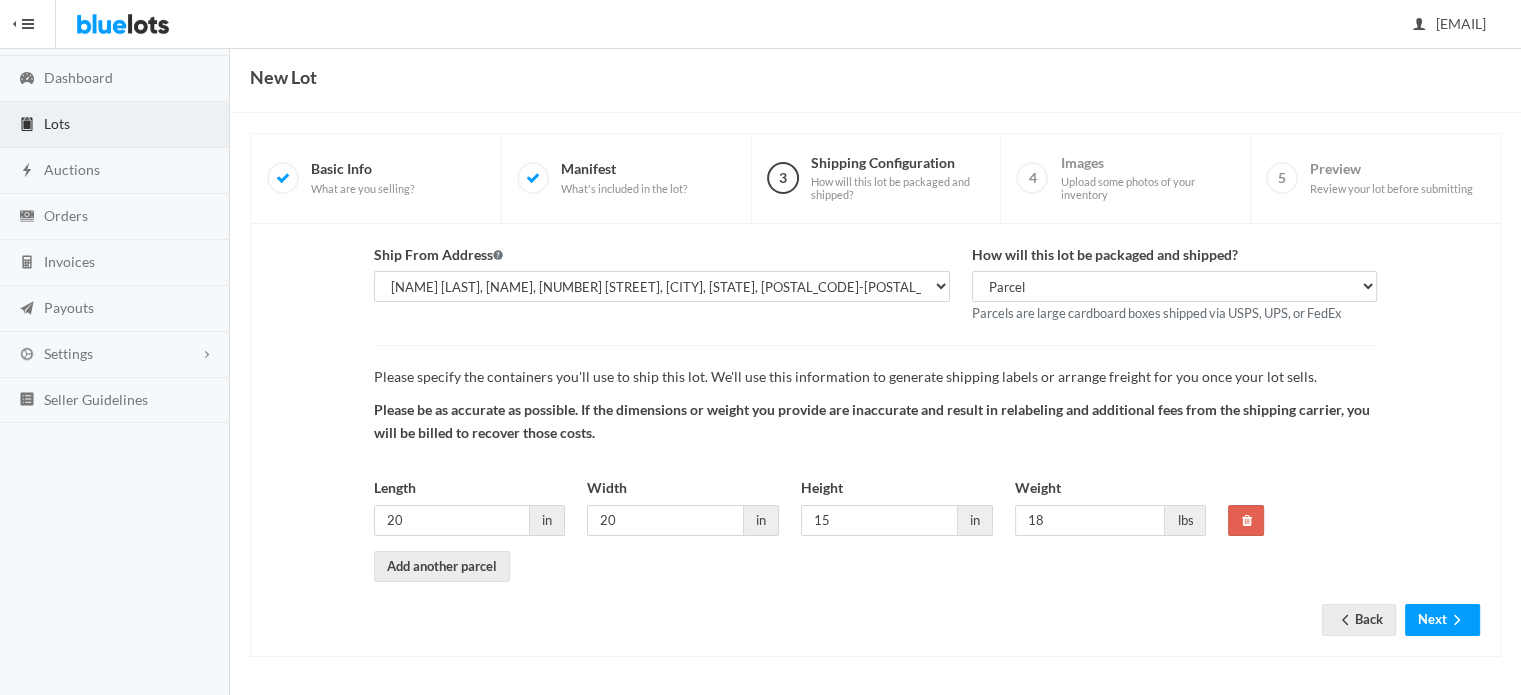 click on "Basic Info
What are you selling?" at bounding box center [362, 177] 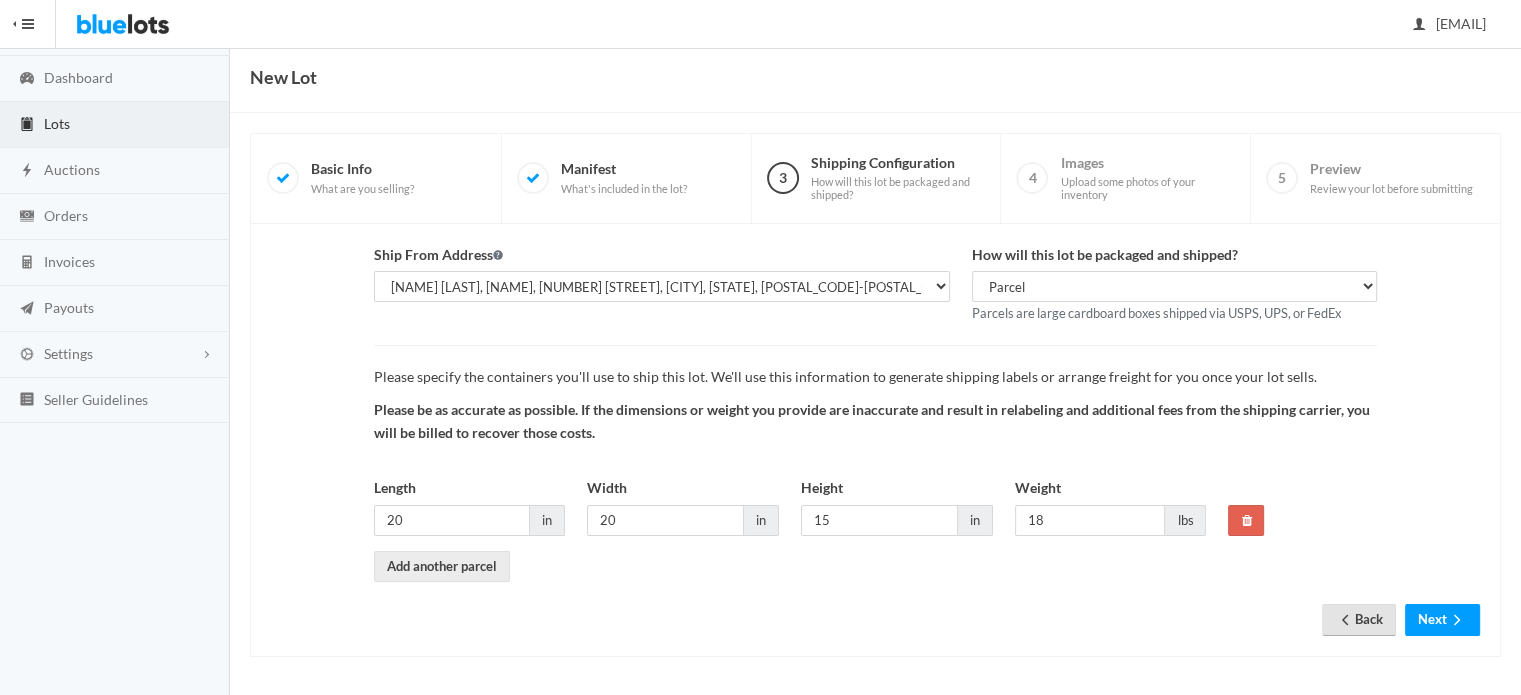 click on "Back" at bounding box center [1359, 619] 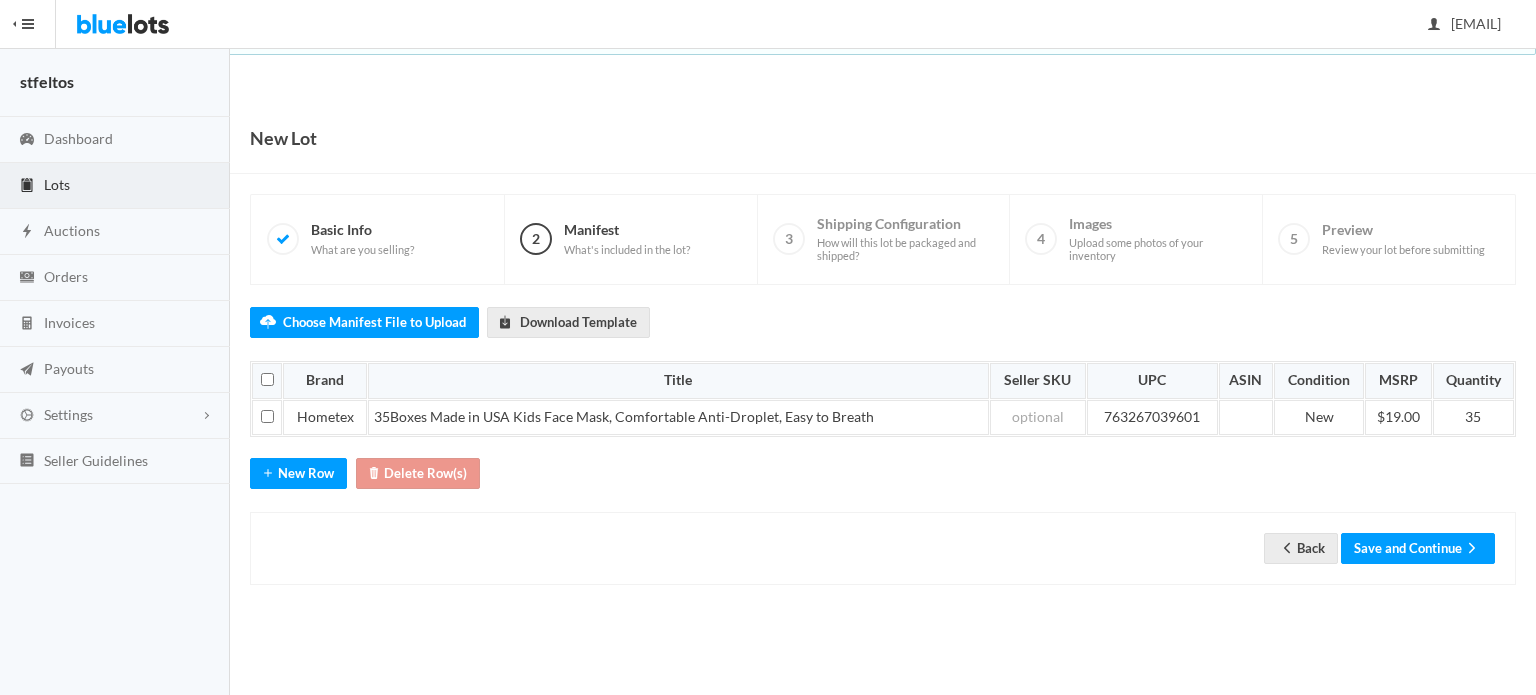 scroll, scrollTop: 0, scrollLeft: 0, axis: both 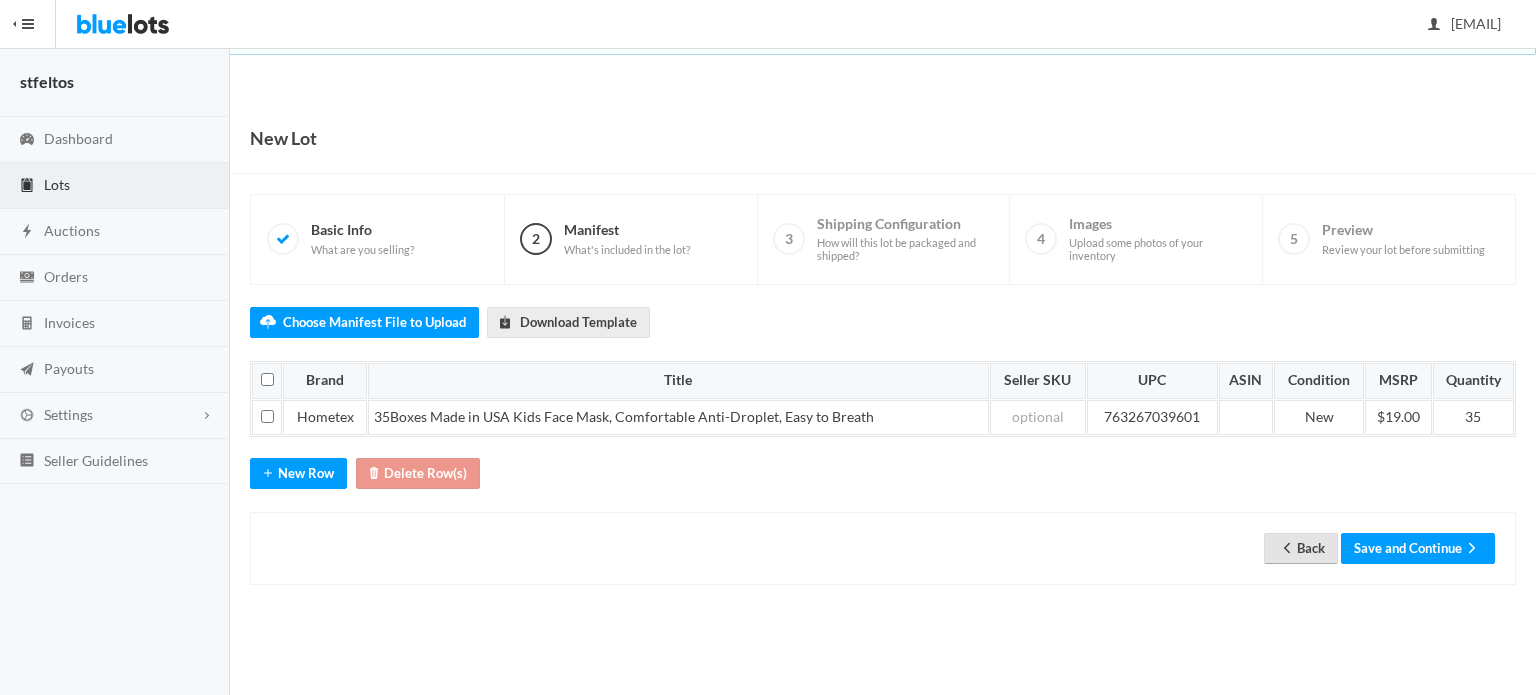 click on "Back" at bounding box center (1301, 548) 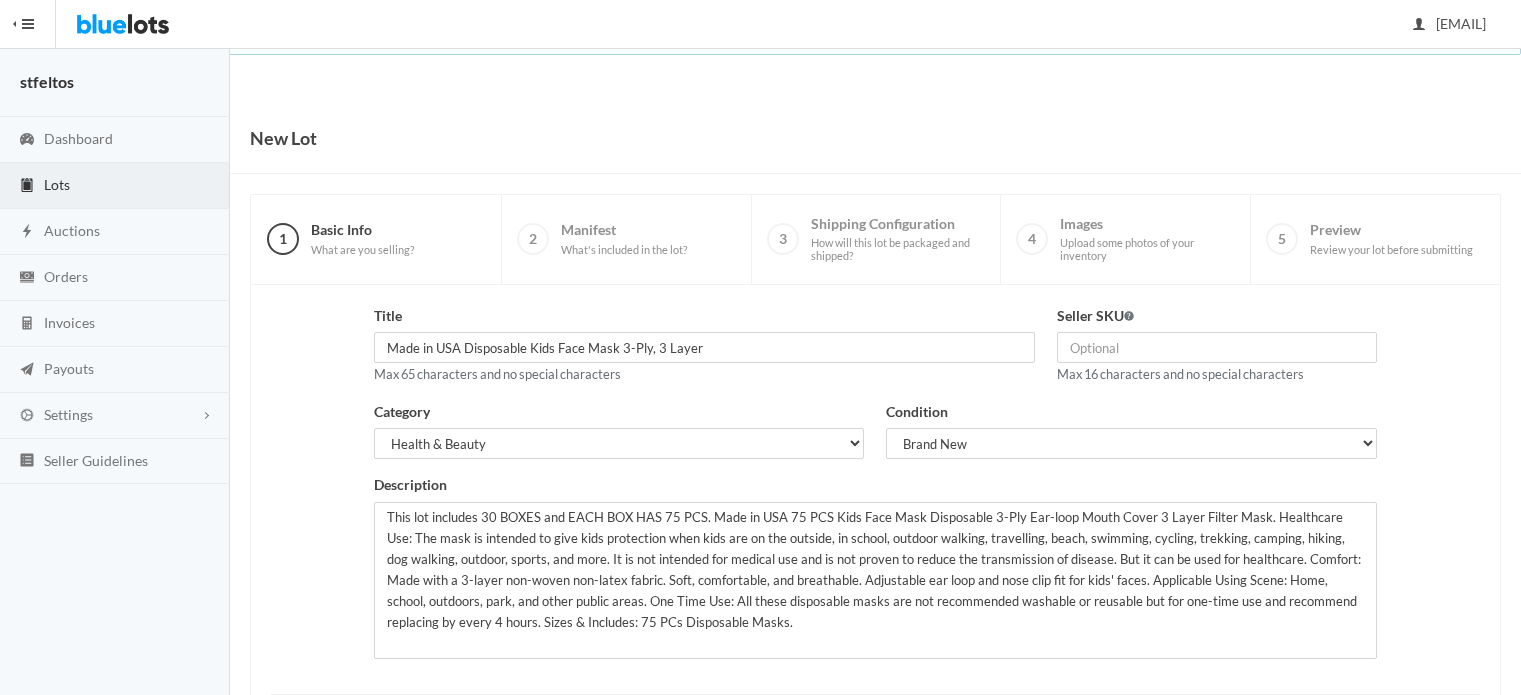 scroll, scrollTop: 0, scrollLeft: 0, axis: both 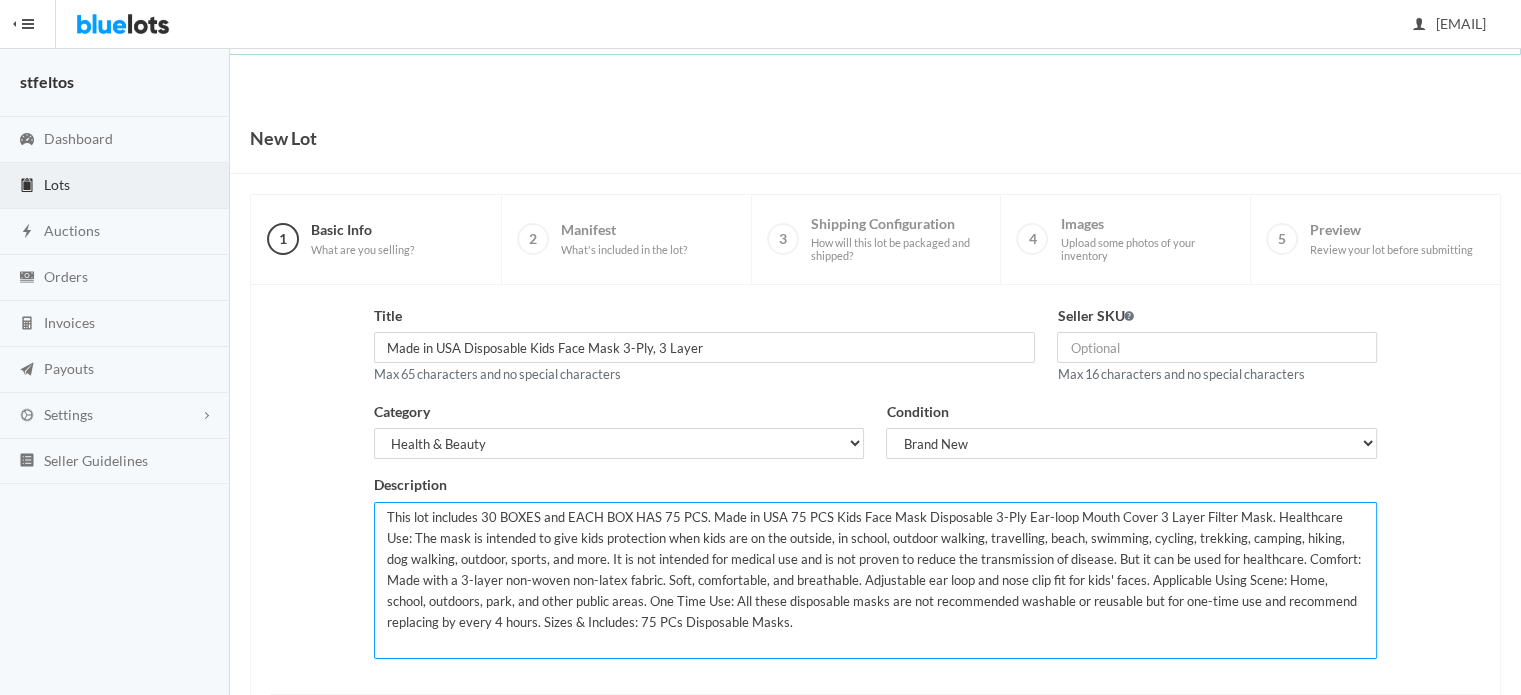 drag, startPoint x: 494, startPoint y: 519, endPoint x: 480, endPoint y: 518, distance: 14.035668 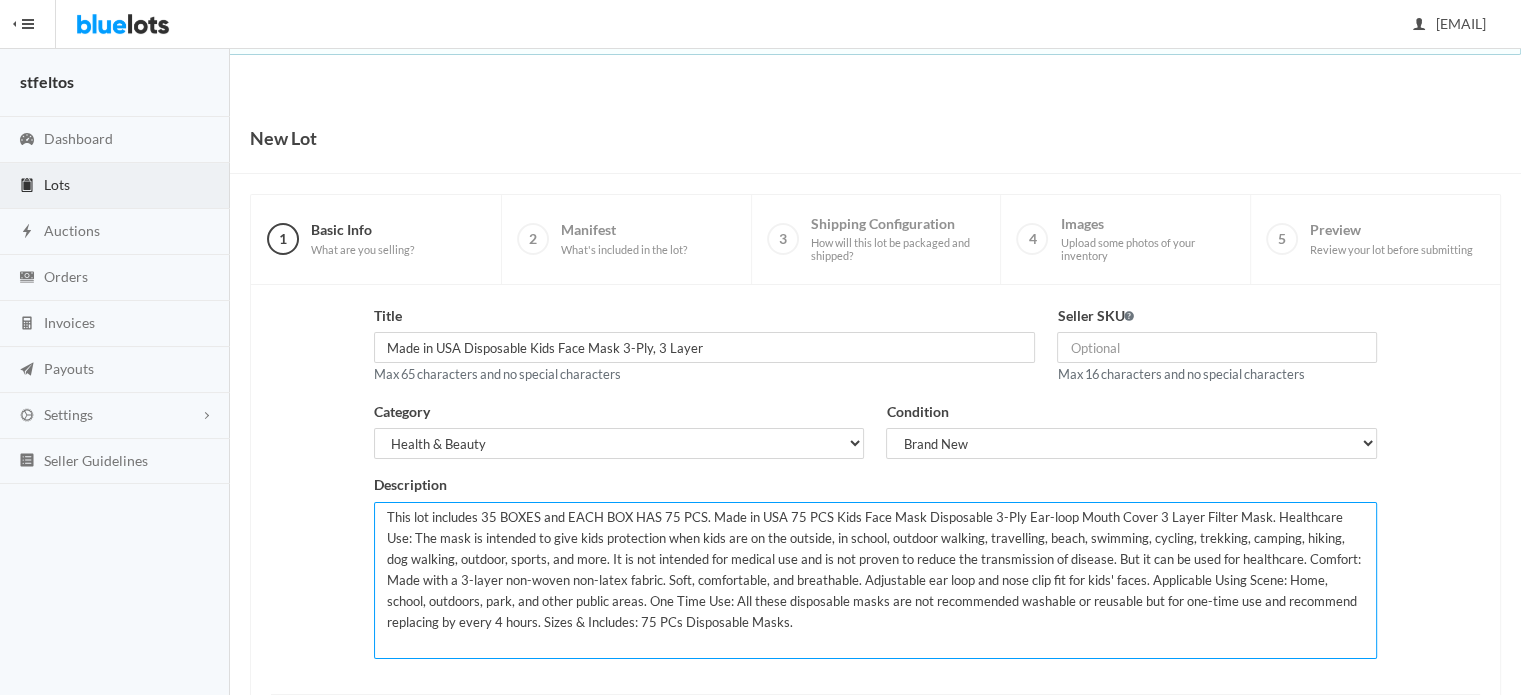 scroll, scrollTop: 303, scrollLeft: 0, axis: vertical 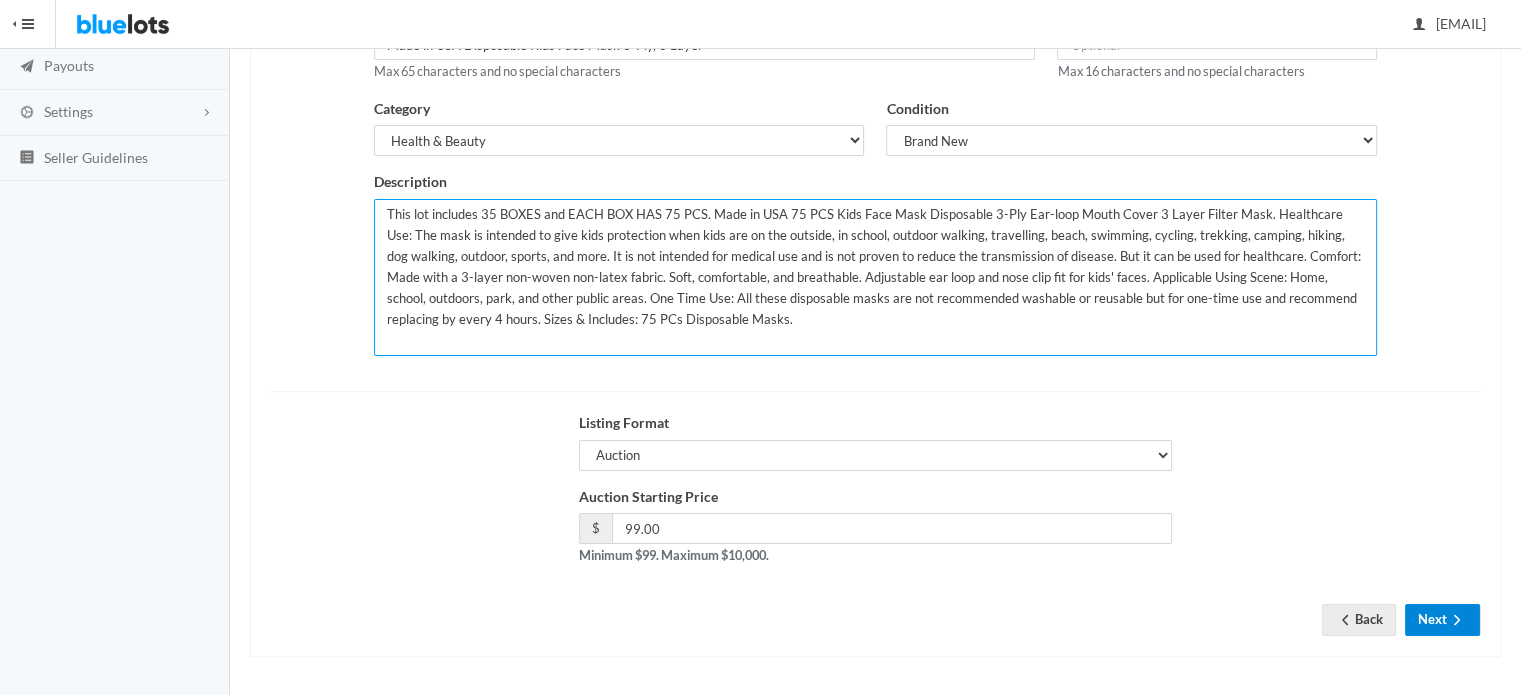 type on "This lot includes 35 BOXES and EACH BOX HAS 75 PCS. Made in USA 75 PCS Kids Face Mask Disposable 3-Ply Ear-loop Mouth Cover 3 Layer Filter Mask. Healthcare Use: The mask is intended to give kids protection when kids are on the outside, in school, outdoor walking, travelling, beach, swimming, cycling, trekking, camping, hiking, dog walking, outdoor, sports, and more. It is not intended for medical use and is not proven to reduce the transmission of disease. But it can be used for healthcare. Comfort: Made with a 3-layer non-woven non-latex fabric. Soft, comfortable, and breathable. Adjustable ear loop and nose clip fit for kids' faces. Applicable Using Scene: Home, school, outdoors, park, and other public areas. One Time Use: All these disposable masks are not recommended washable or reusable but for one-time use and recommend replacing by every 4 hours. Sizes & Includes: 75 PCs Disposable Masks." 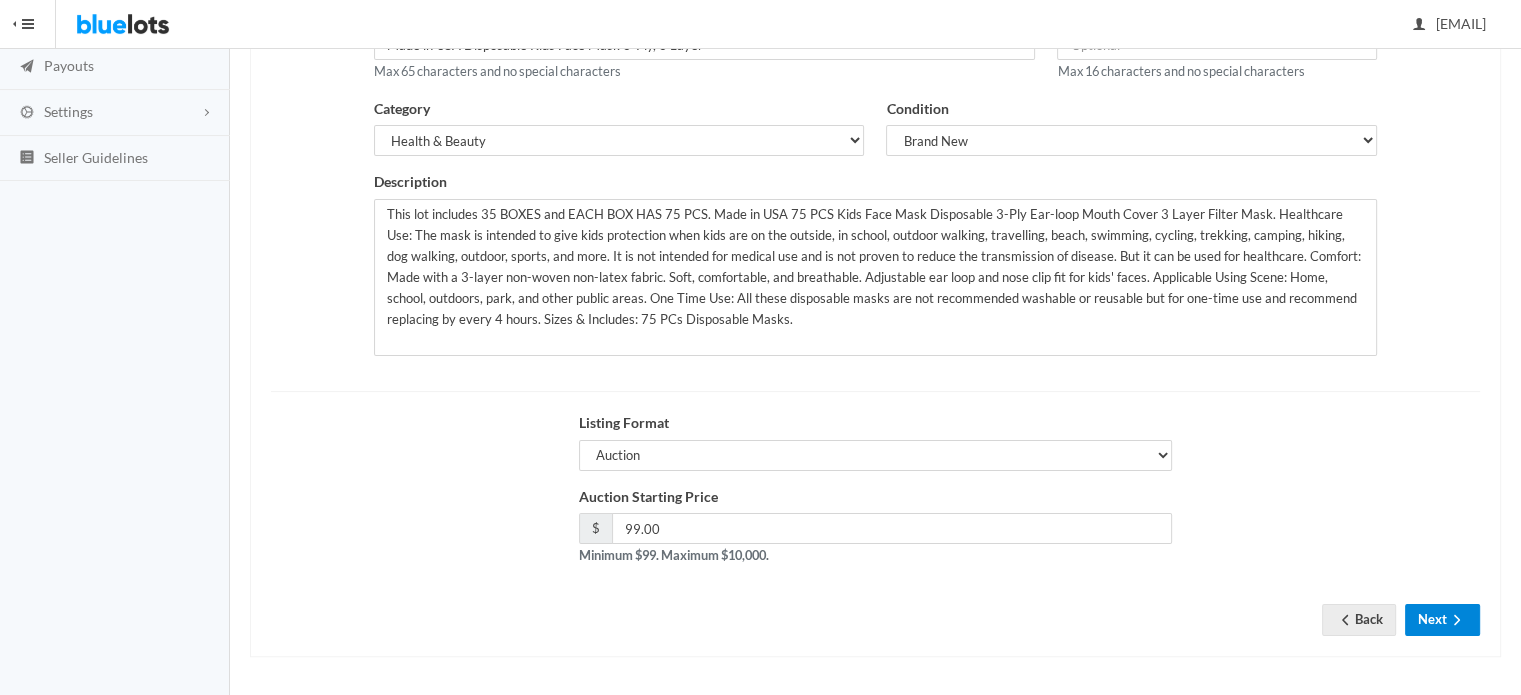 click 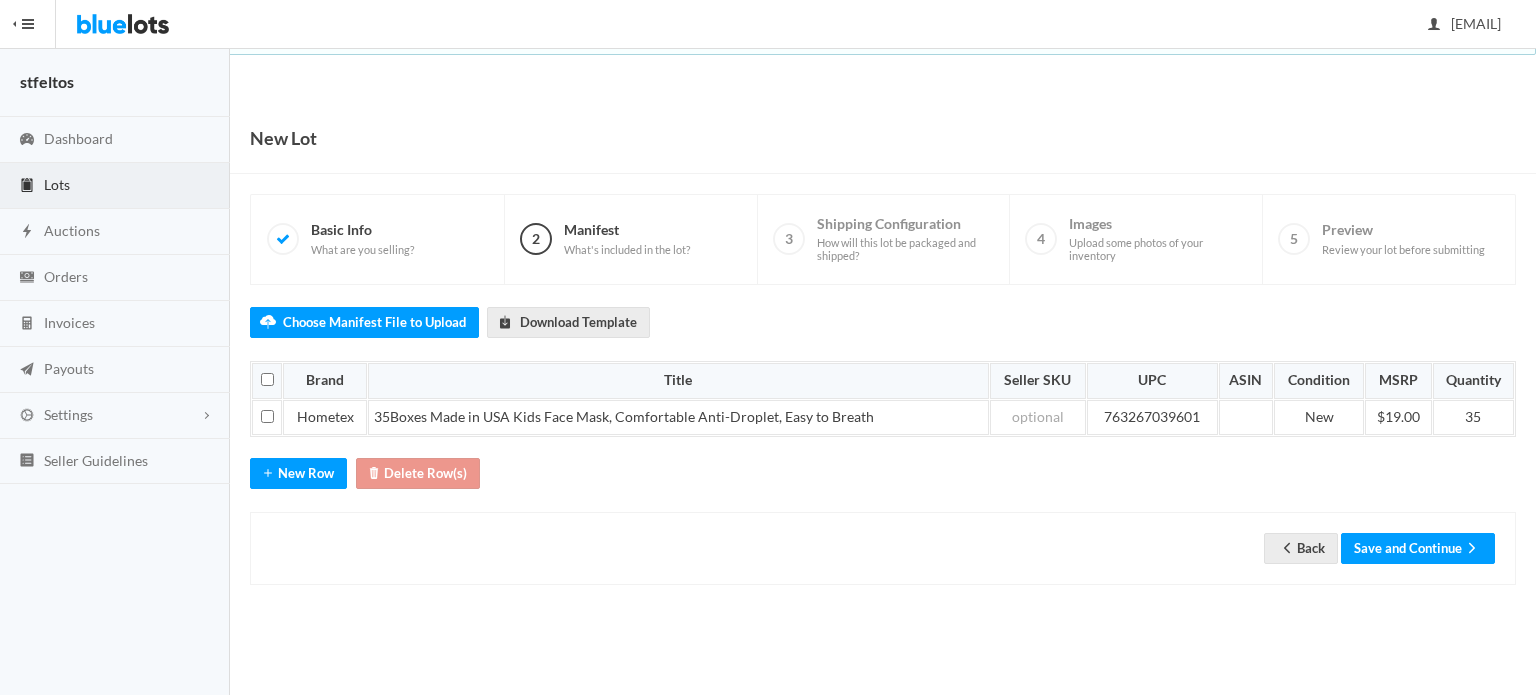 scroll, scrollTop: 0, scrollLeft: 0, axis: both 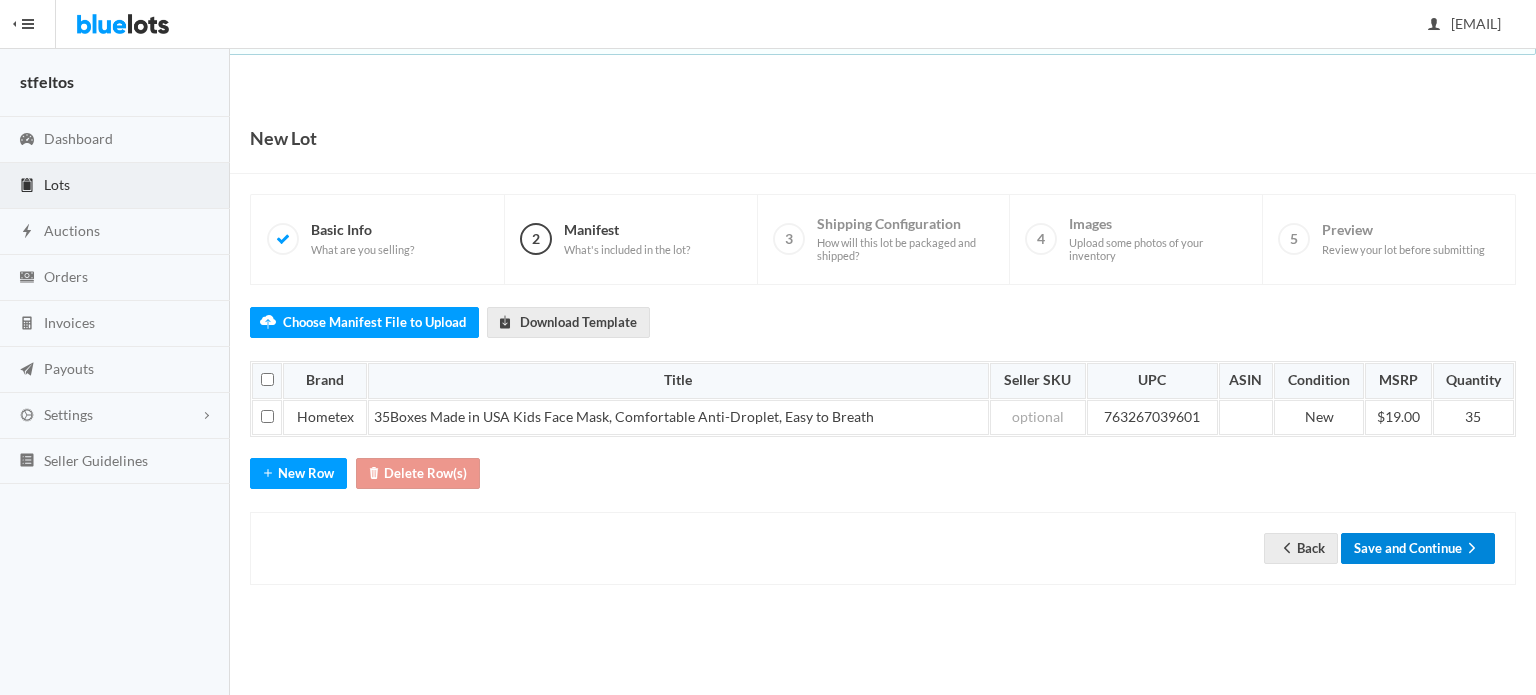 click on "Save and Continue" at bounding box center [1418, 548] 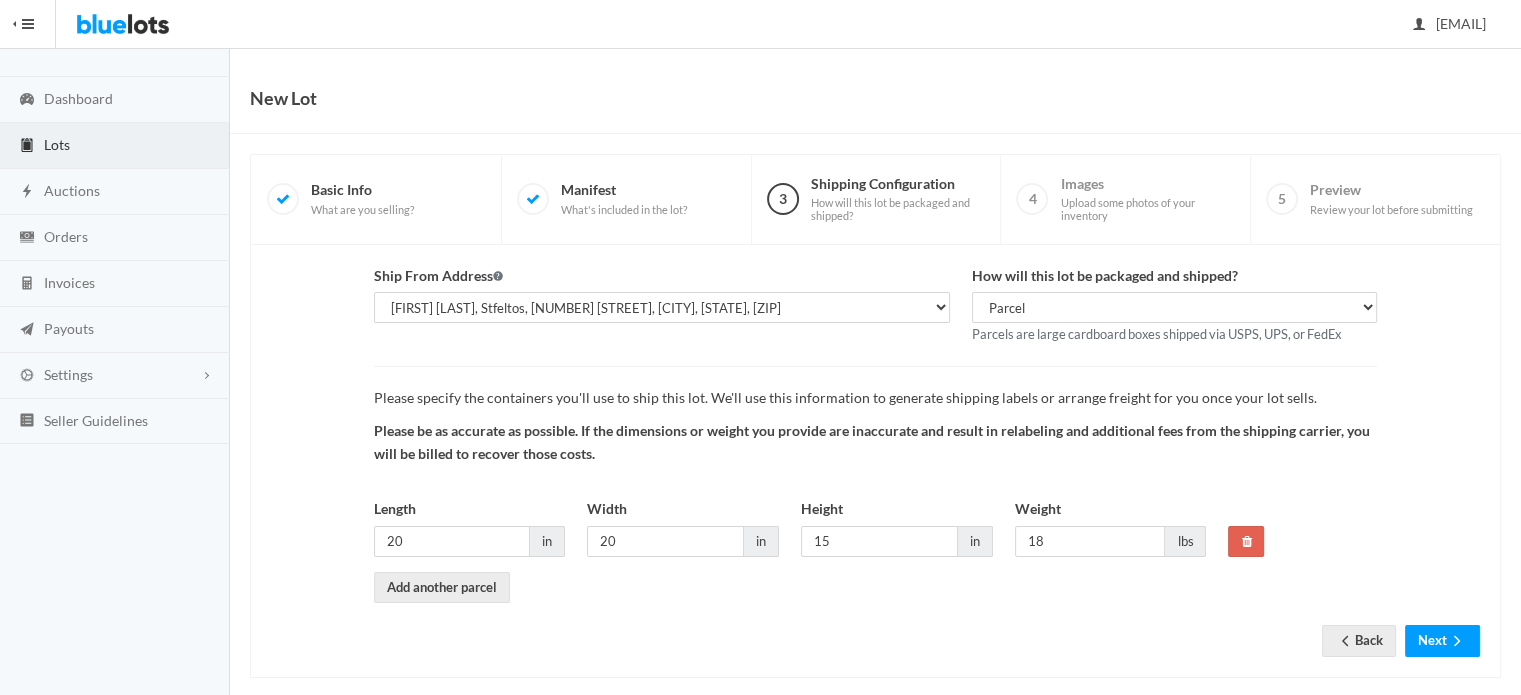 scroll, scrollTop: 61, scrollLeft: 0, axis: vertical 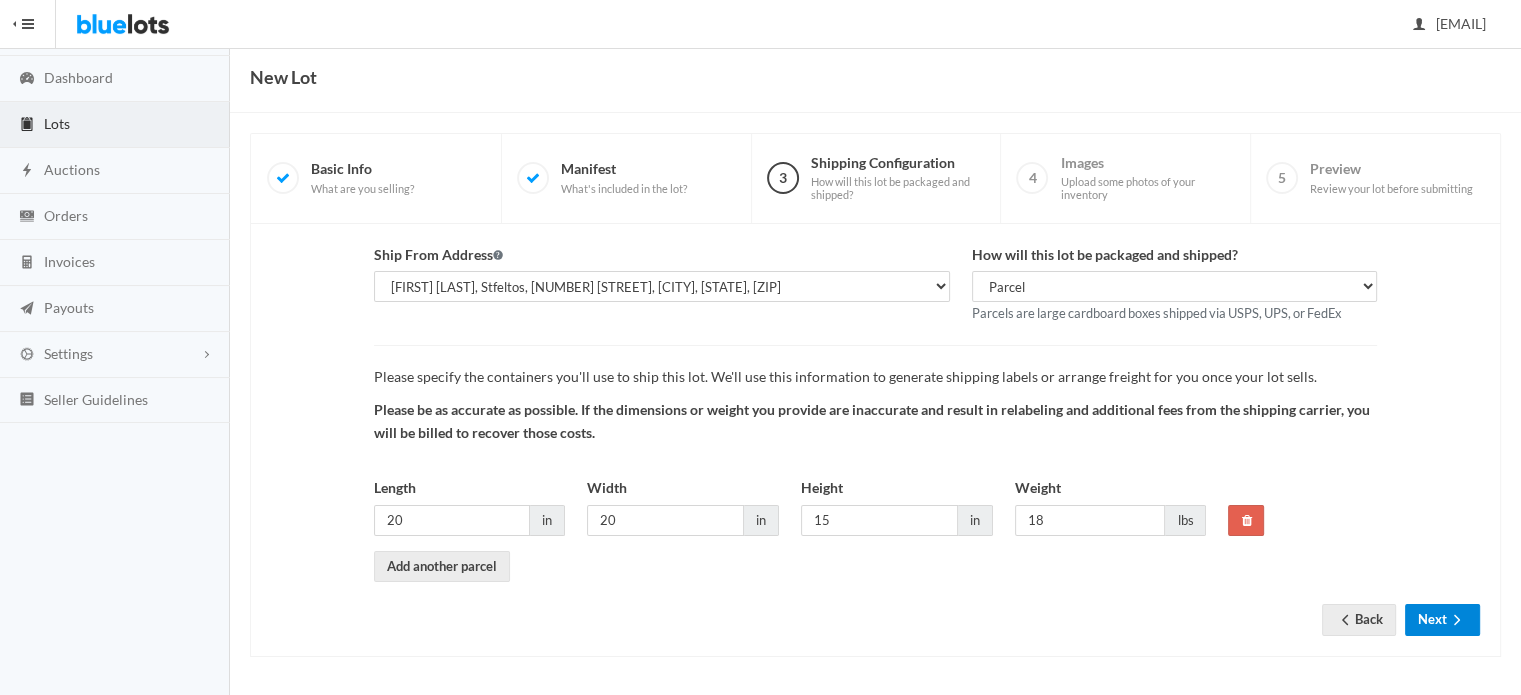 click 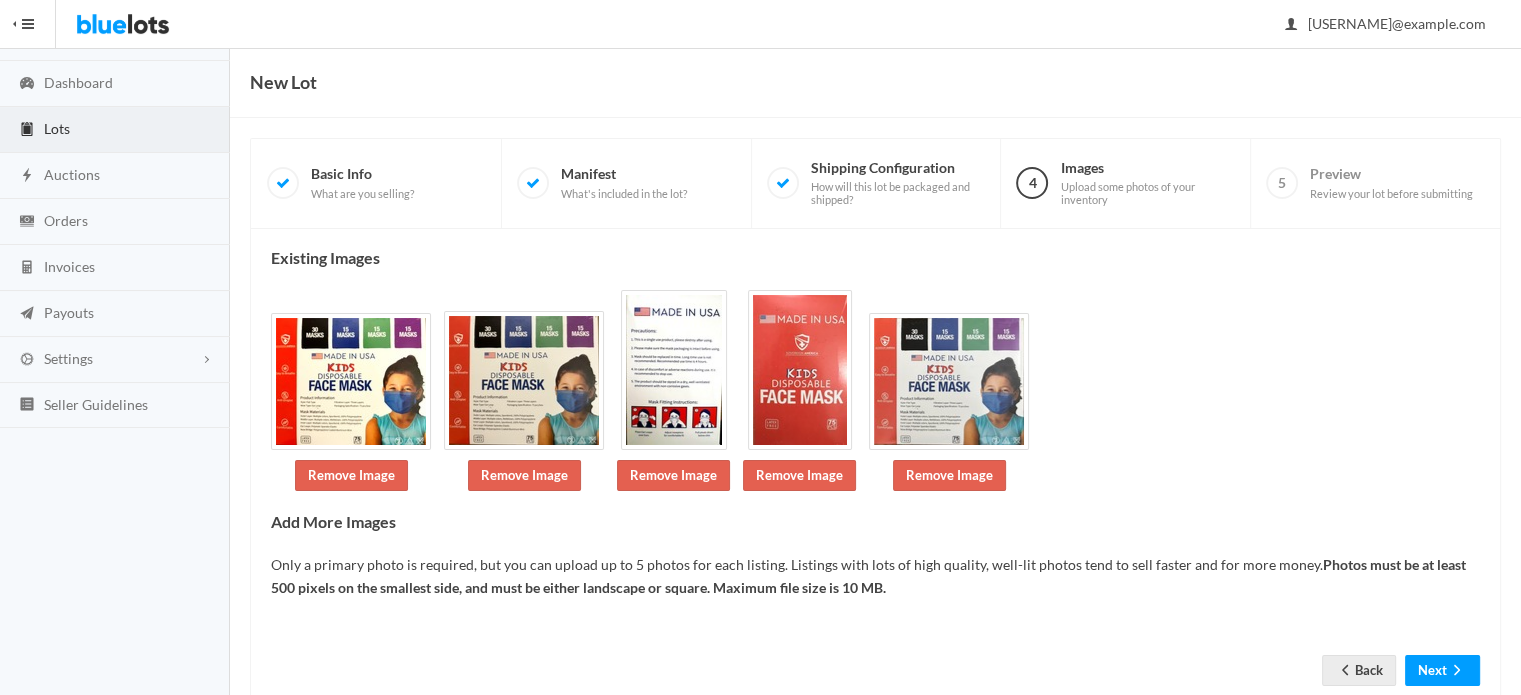 scroll, scrollTop: 106, scrollLeft: 0, axis: vertical 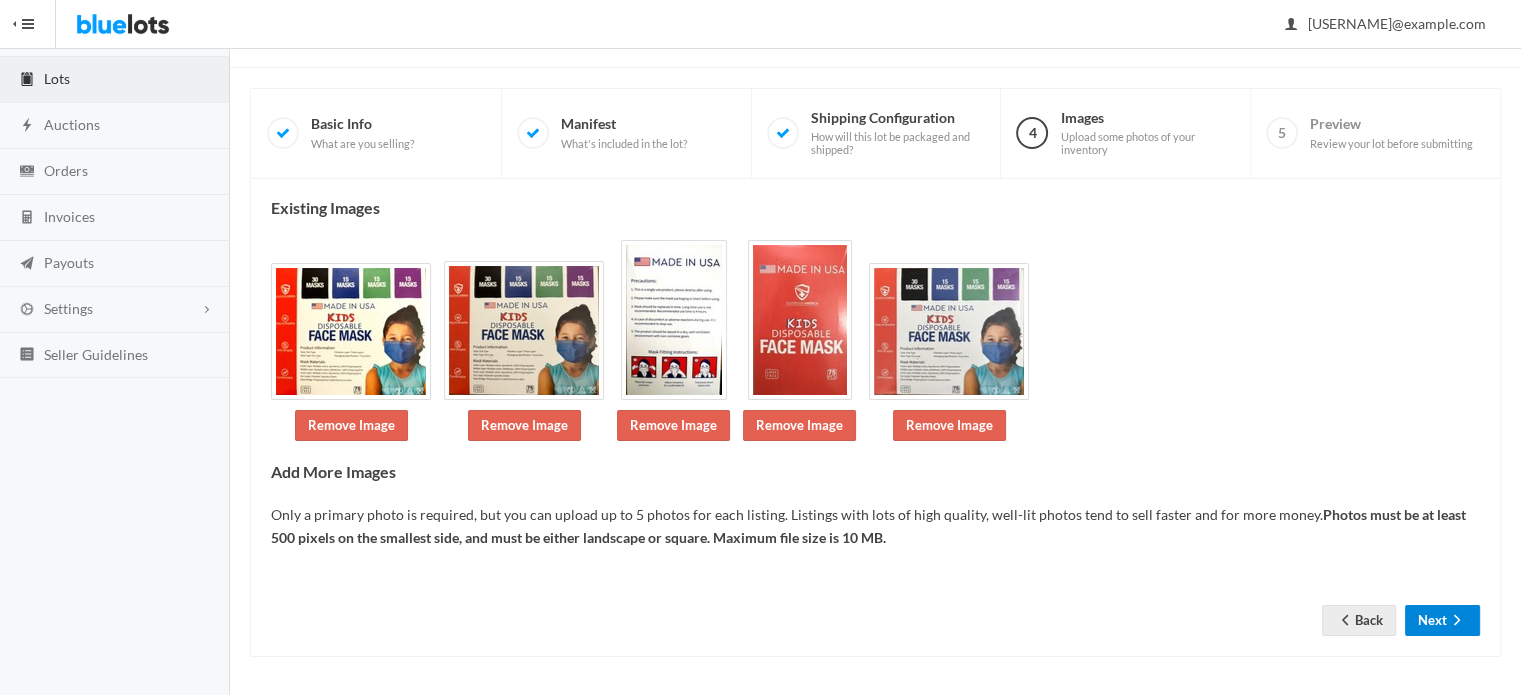 click at bounding box center (1457, 621) 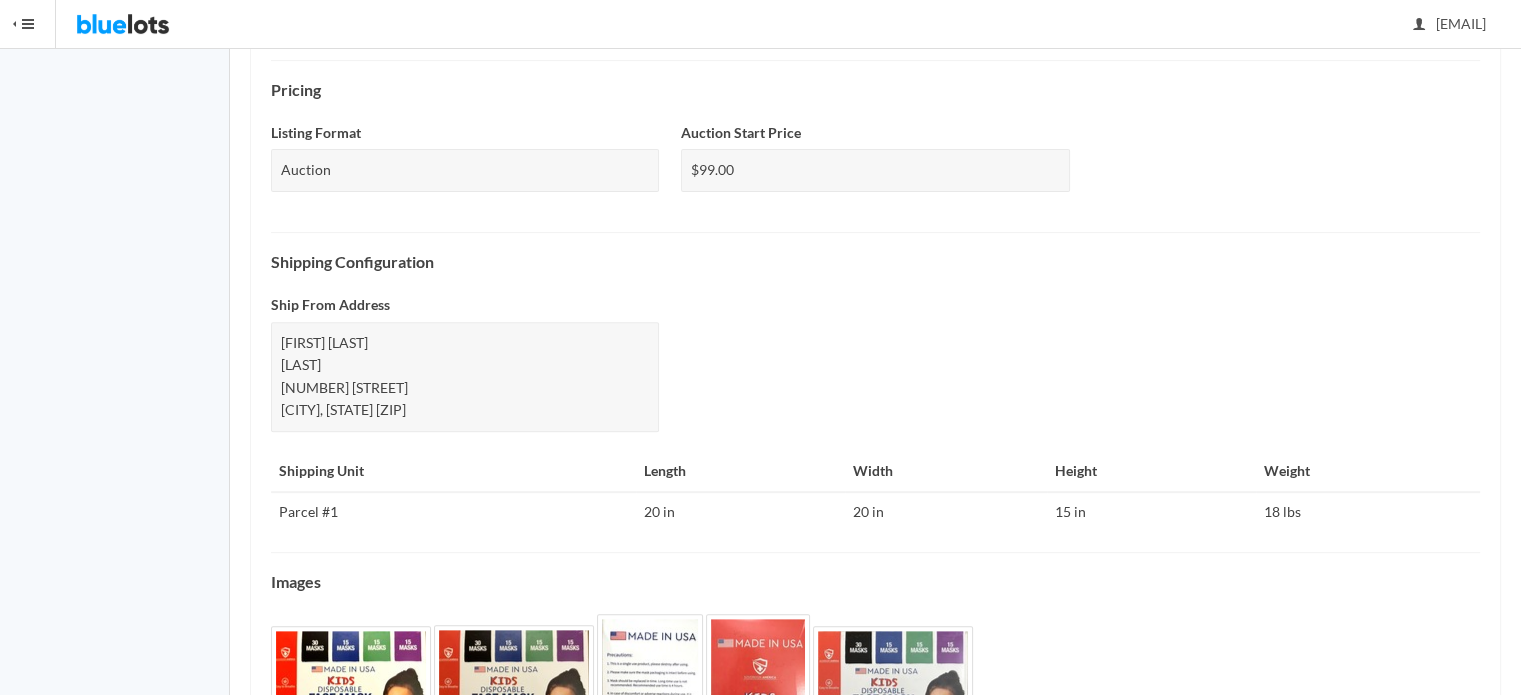 scroll, scrollTop: 867, scrollLeft: 0, axis: vertical 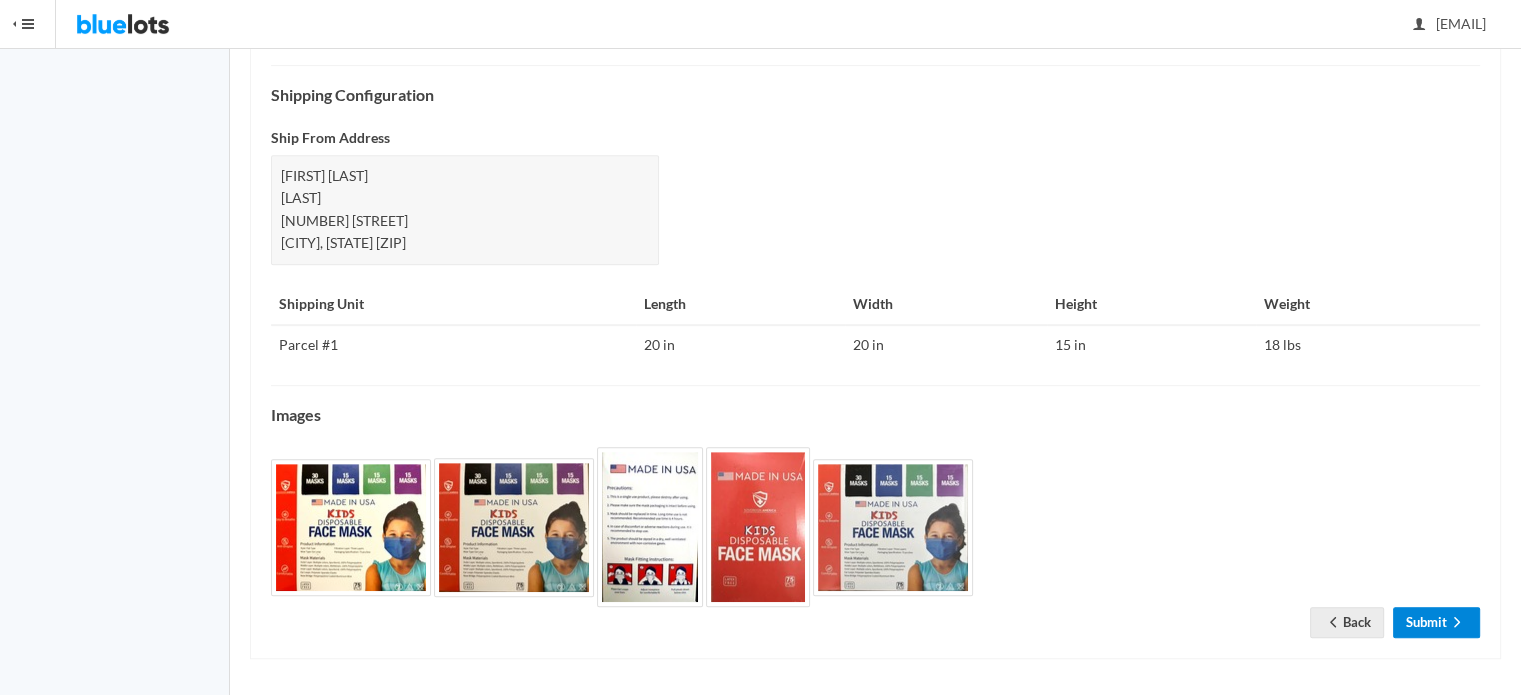 click on "Submit" at bounding box center (1436, 622) 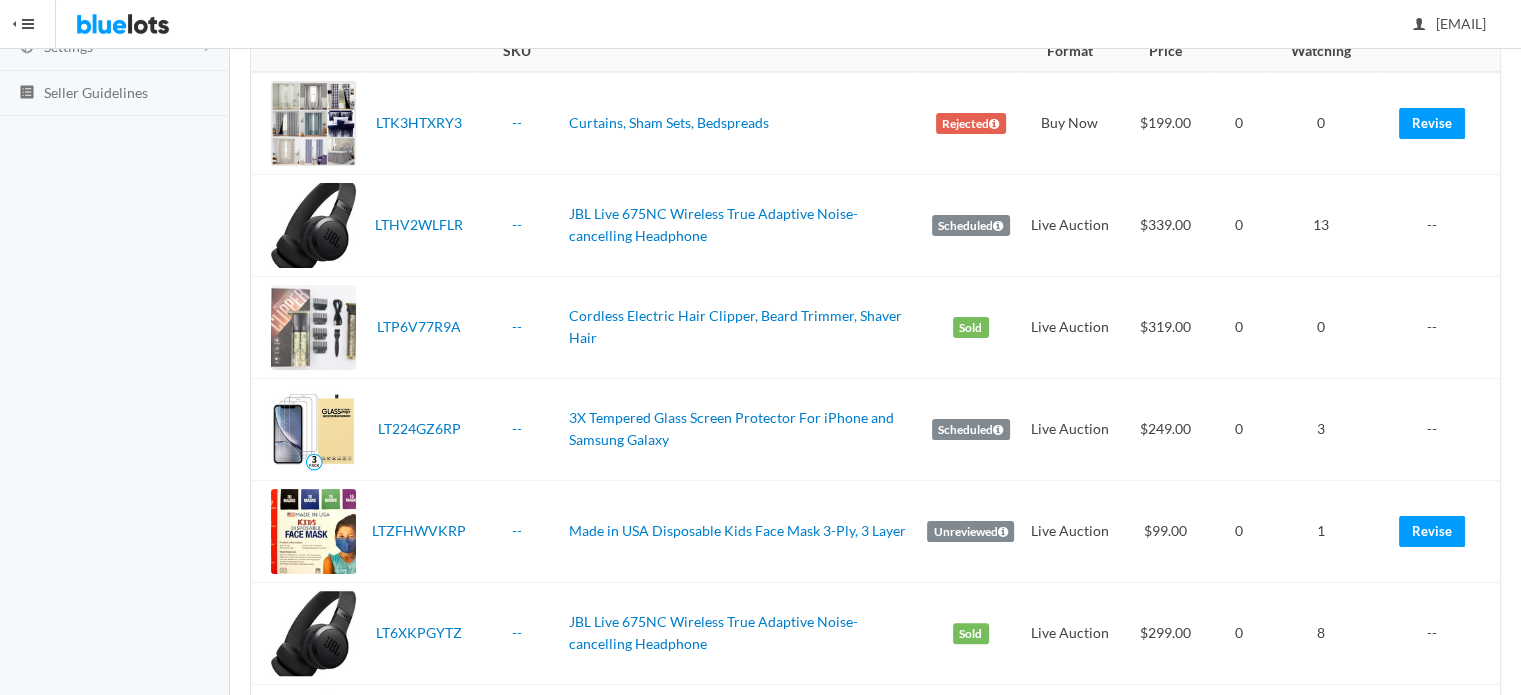 scroll, scrollTop: 300, scrollLeft: 0, axis: vertical 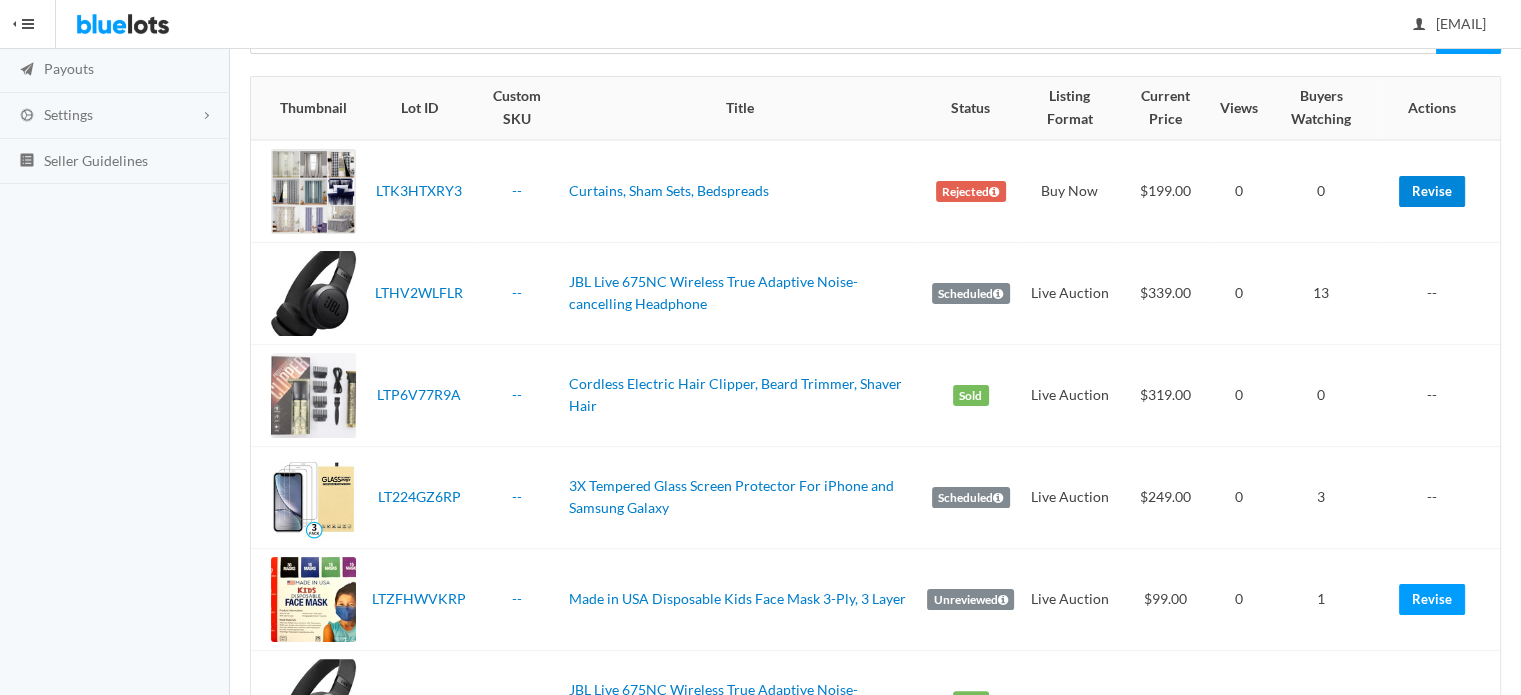 click on "Revise" at bounding box center (1432, 191) 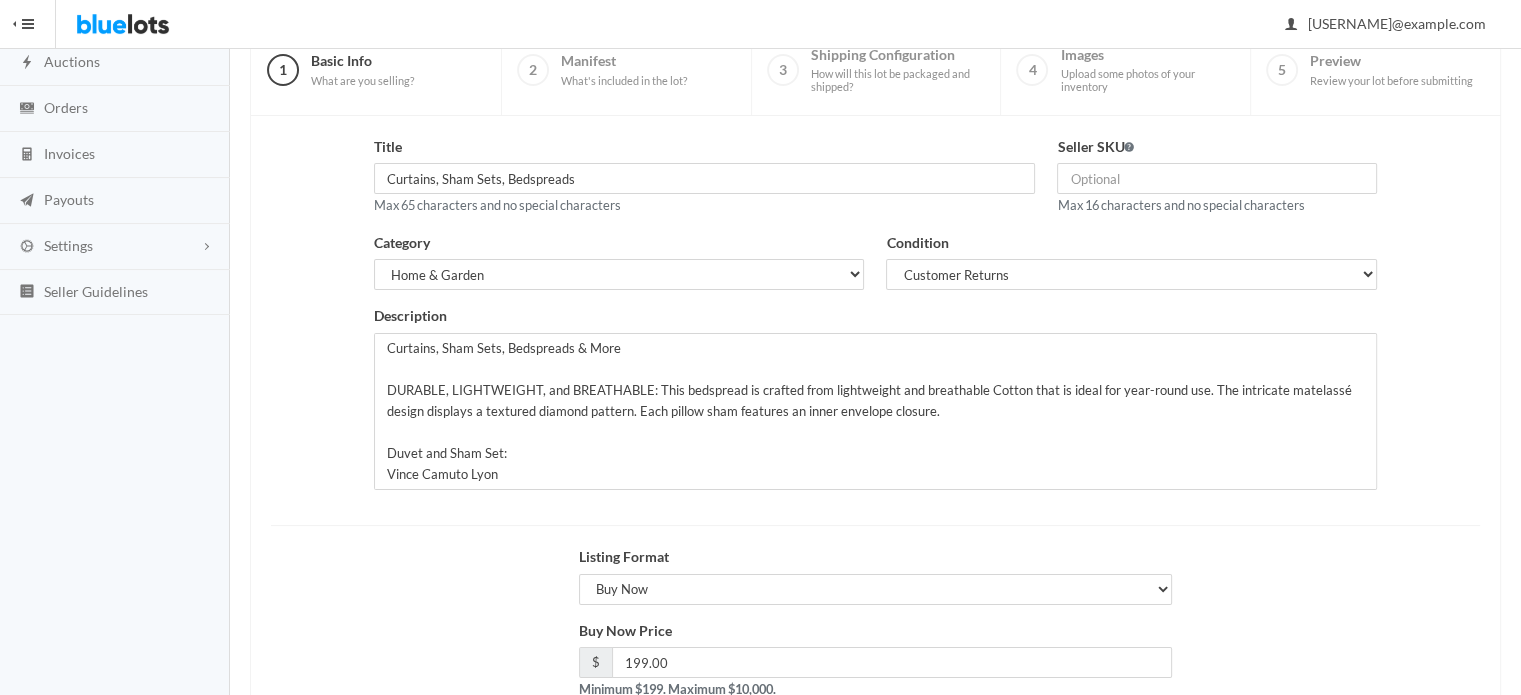 scroll, scrollTop: 303, scrollLeft: 0, axis: vertical 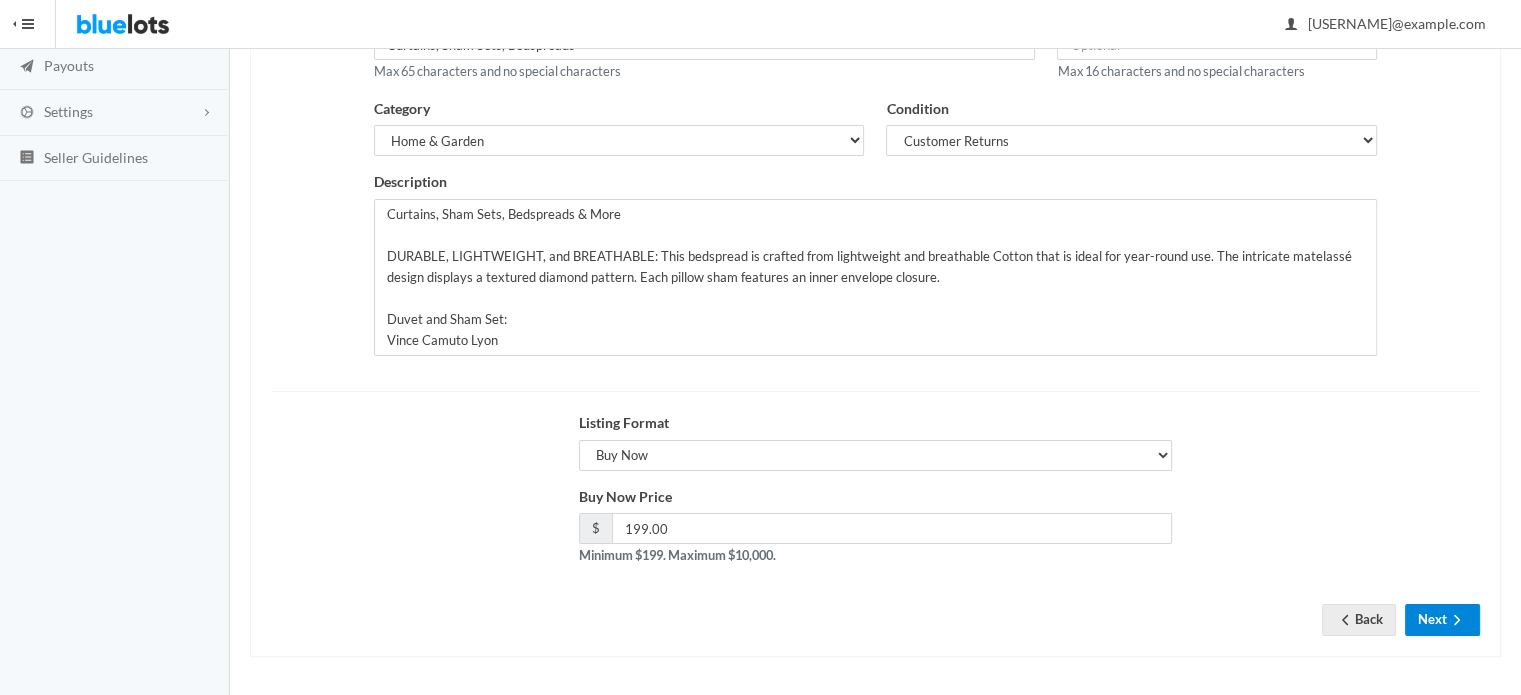 click on "Next" at bounding box center [1442, 619] 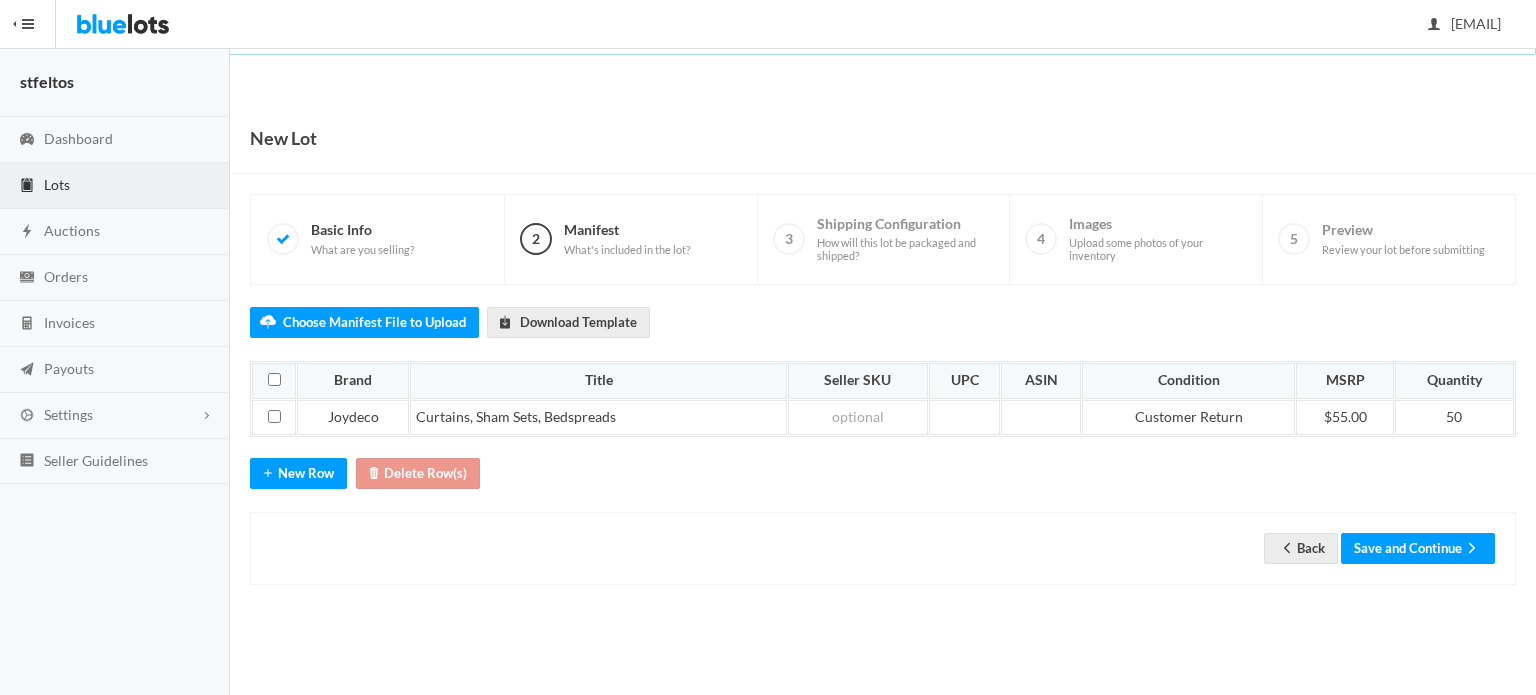 scroll, scrollTop: 0, scrollLeft: 0, axis: both 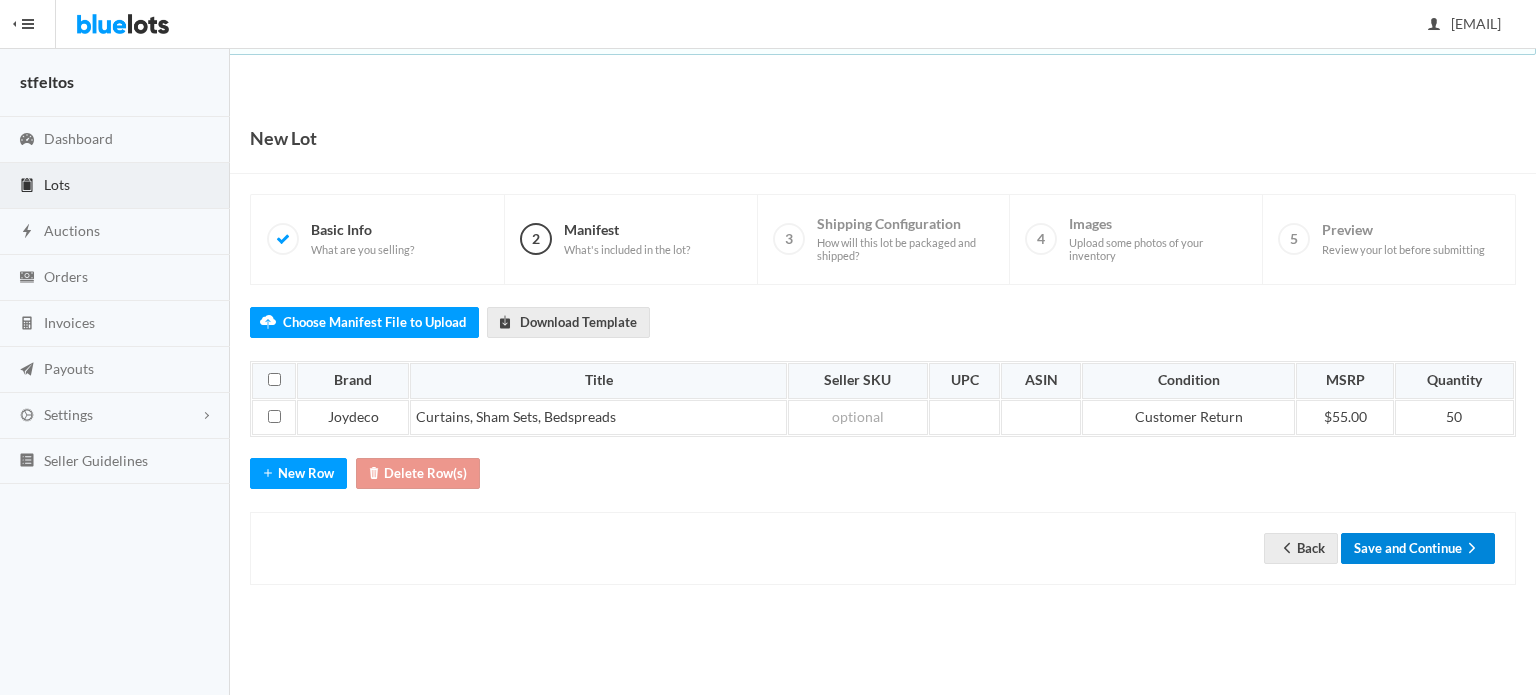 click on "Save and Continue" at bounding box center (1418, 548) 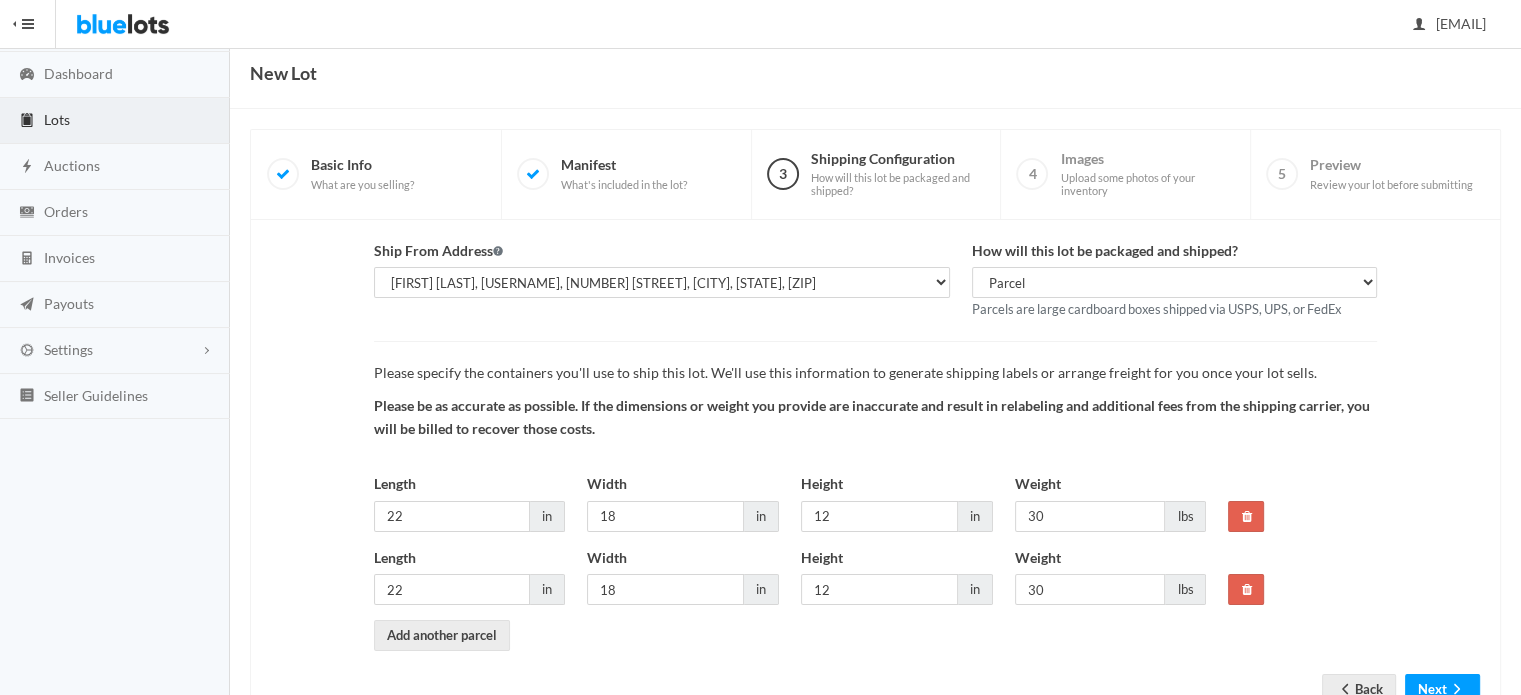 scroll, scrollTop: 135, scrollLeft: 0, axis: vertical 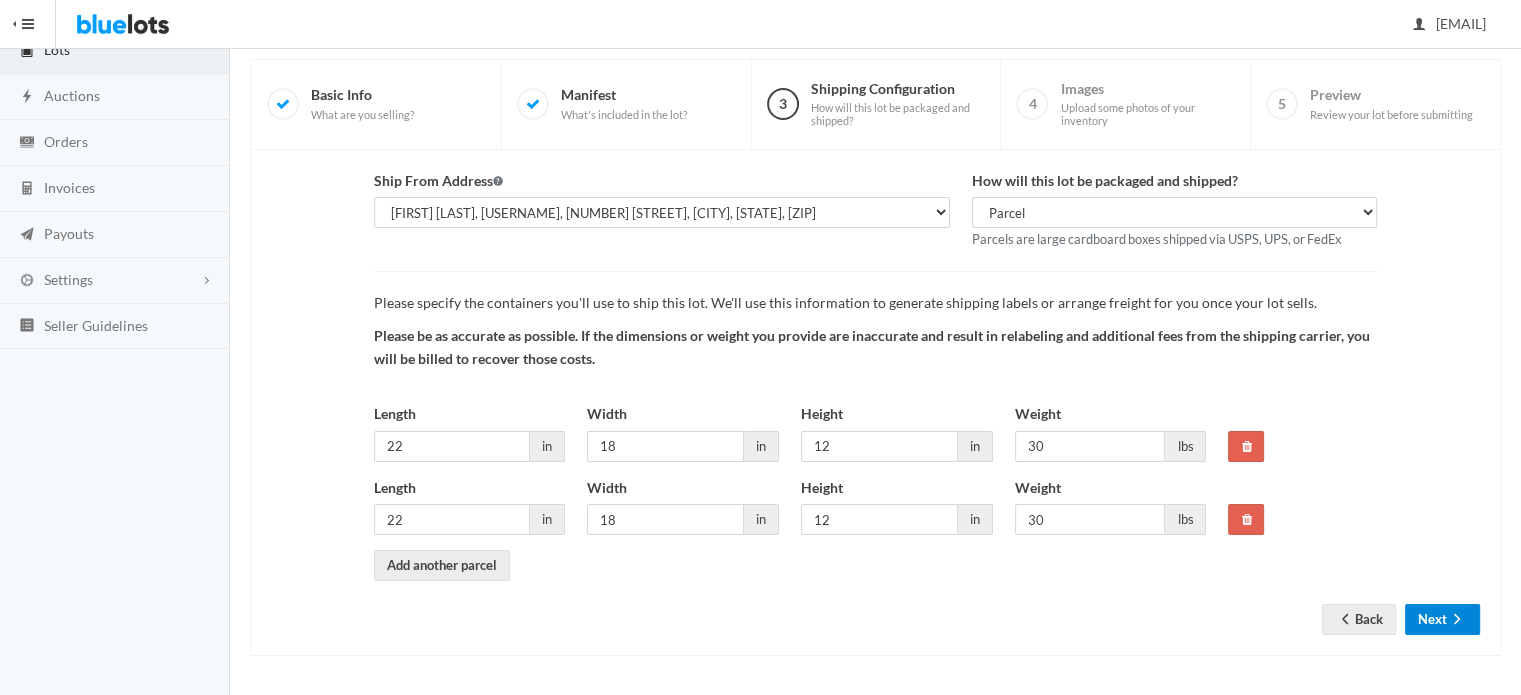 click on "Next" at bounding box center (1442, 619) 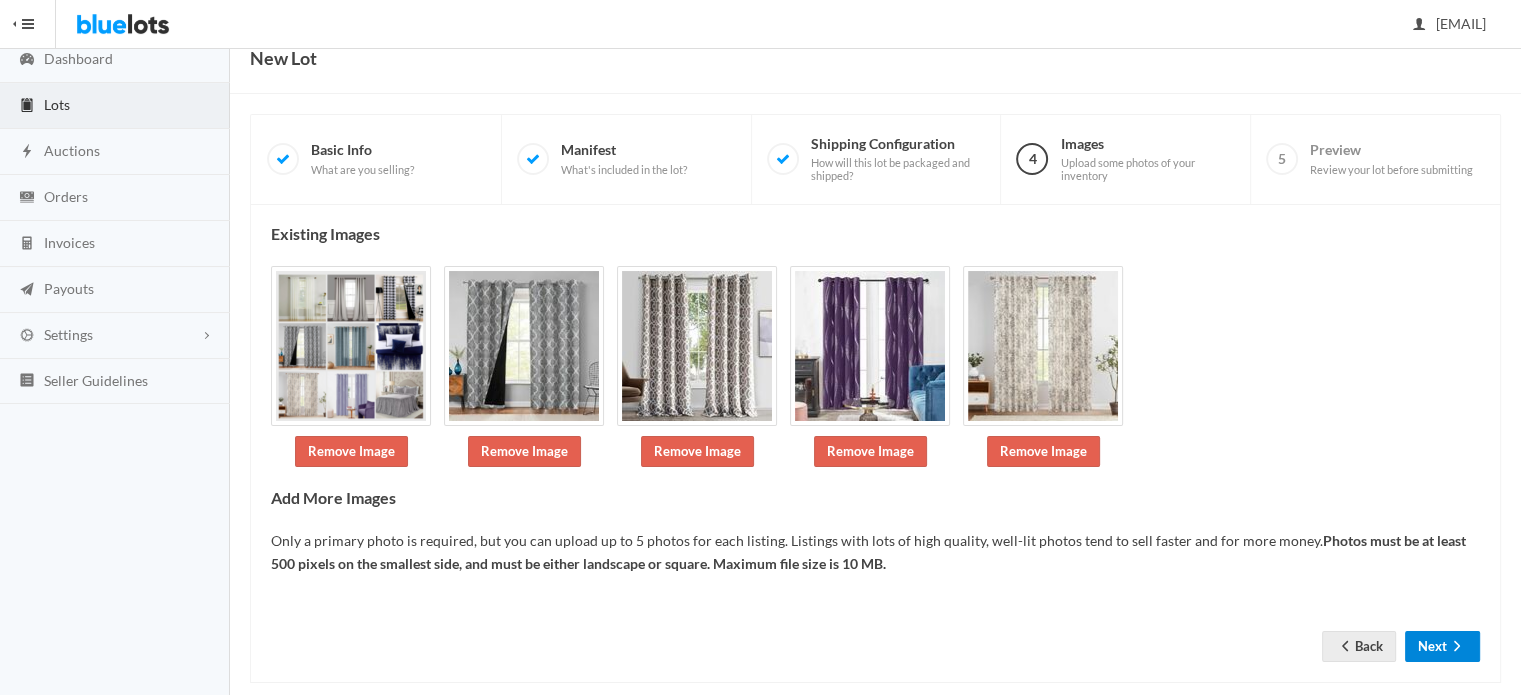 scroll, scrollTop: 106, scrollLeft: 0, axis: vertical 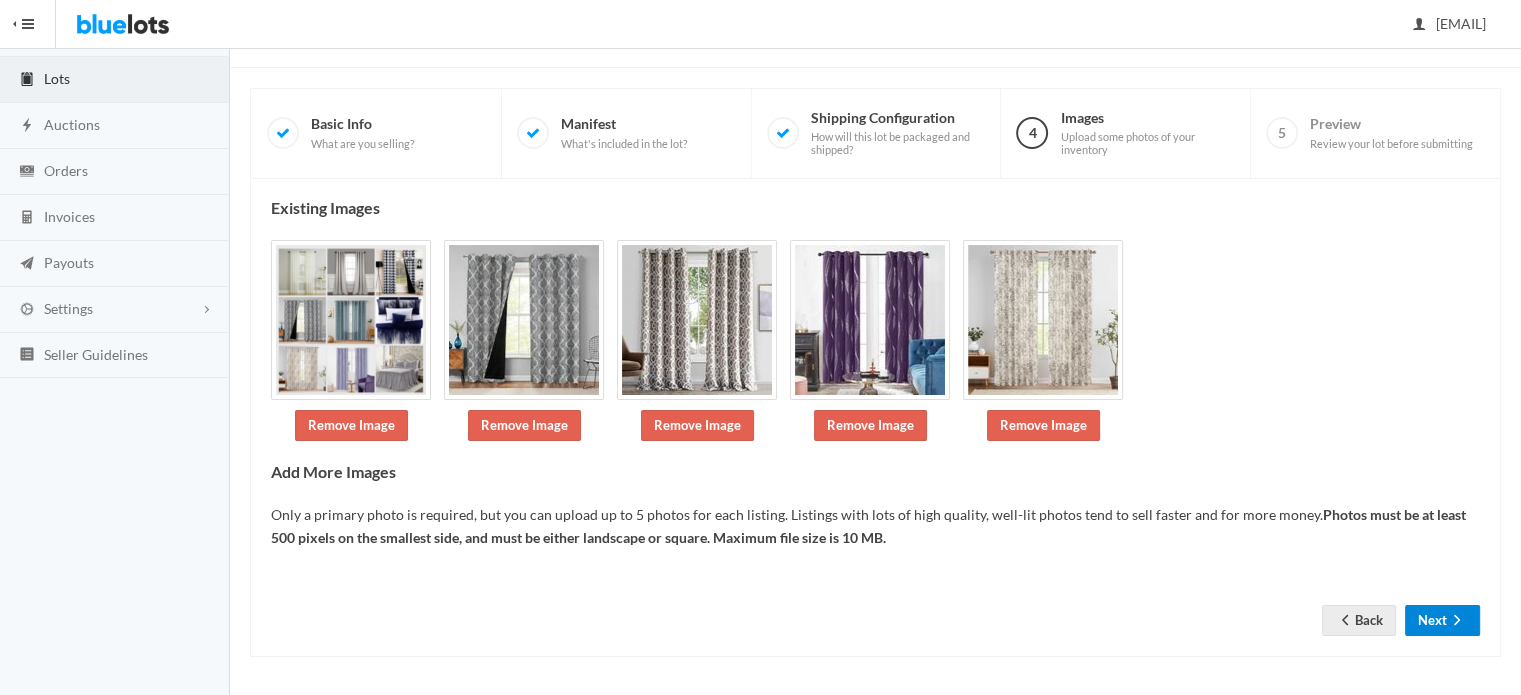 click on "Next" at bounding box center (1442, 620) 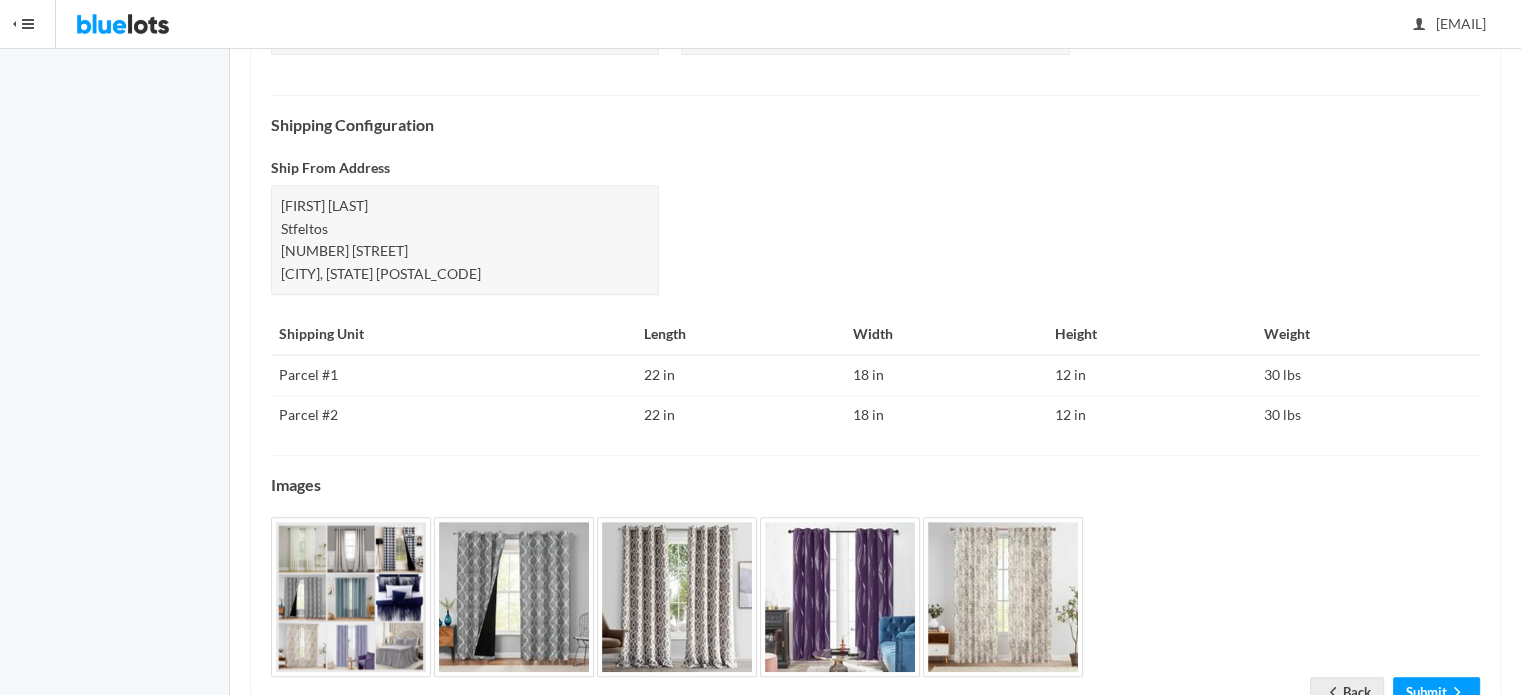 scroll, scrollTop: 884, scrollLeft: 0, axis: vertical 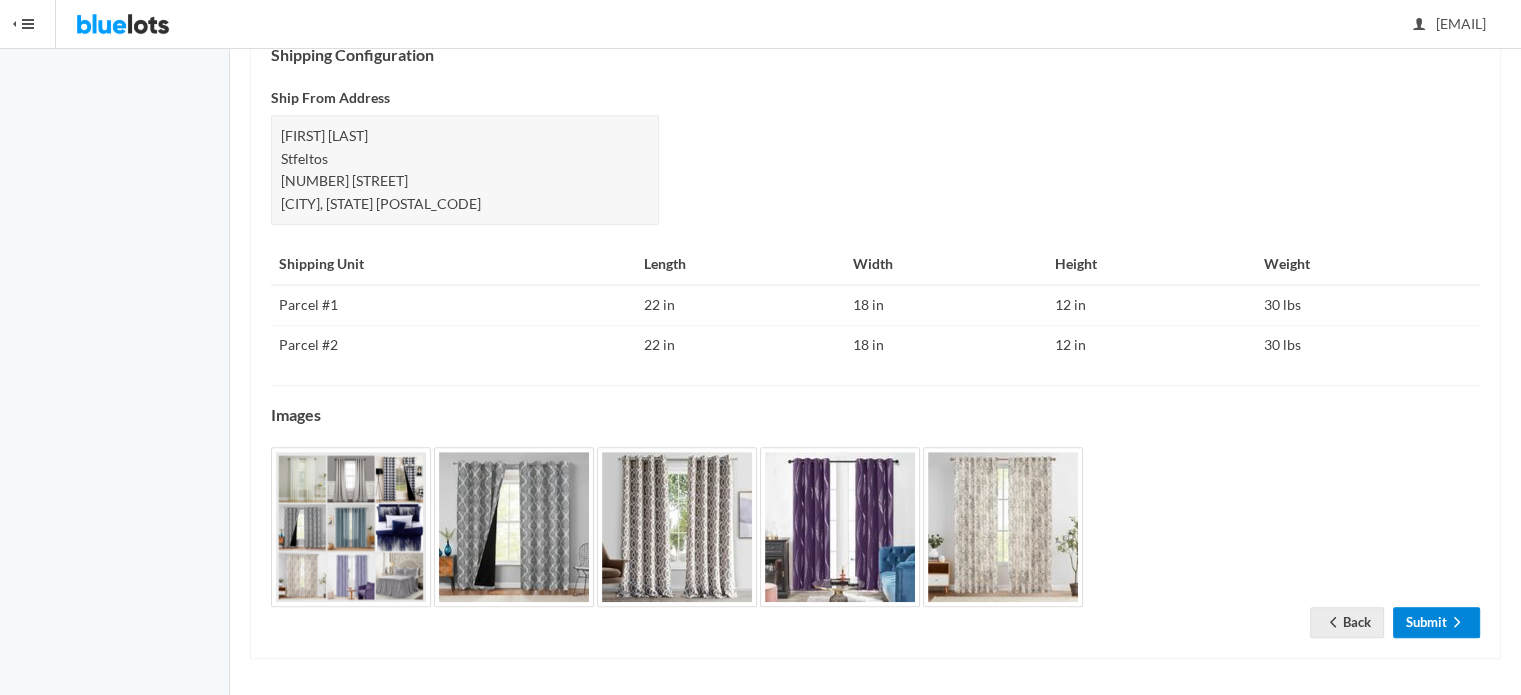 click on "Submit" at bounding box center [1436, 622] 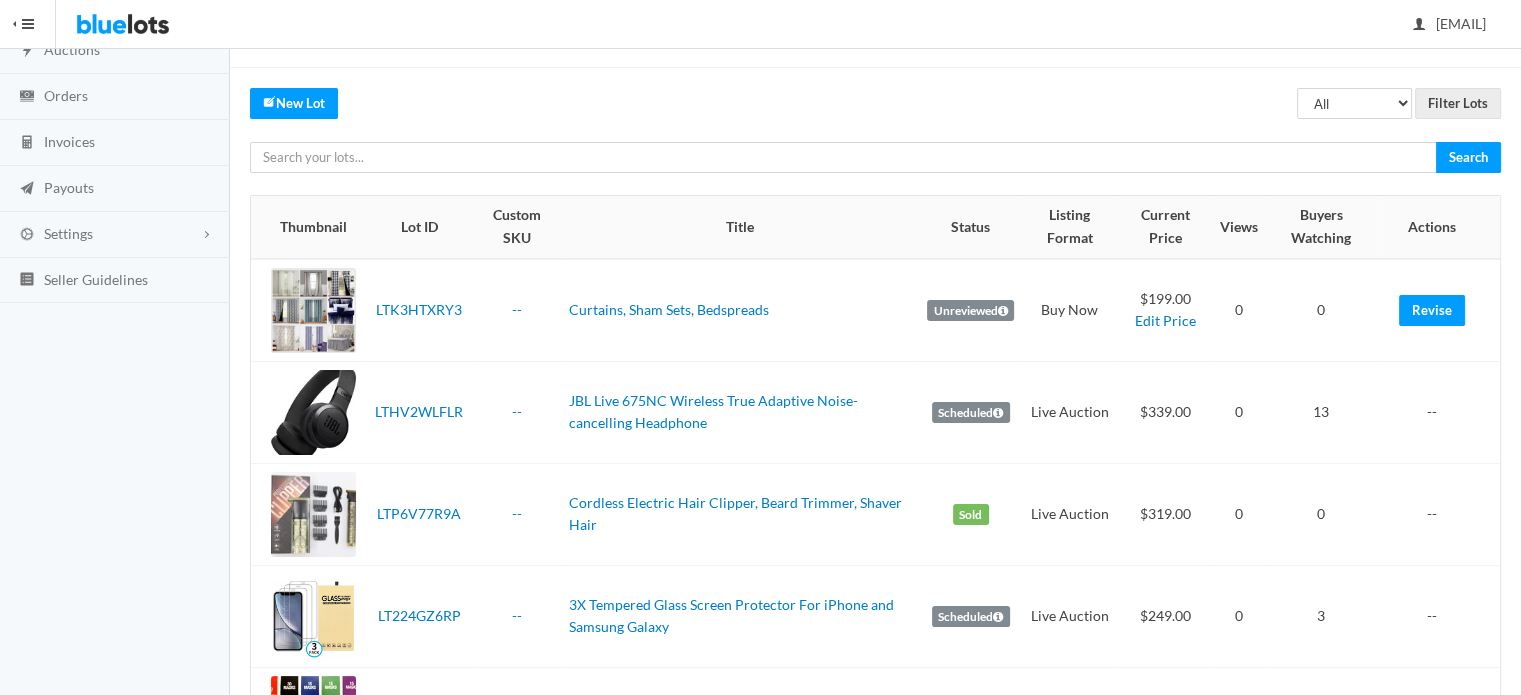 scroll, scrollTop: 0, scrollLeft: 0, axis: both 